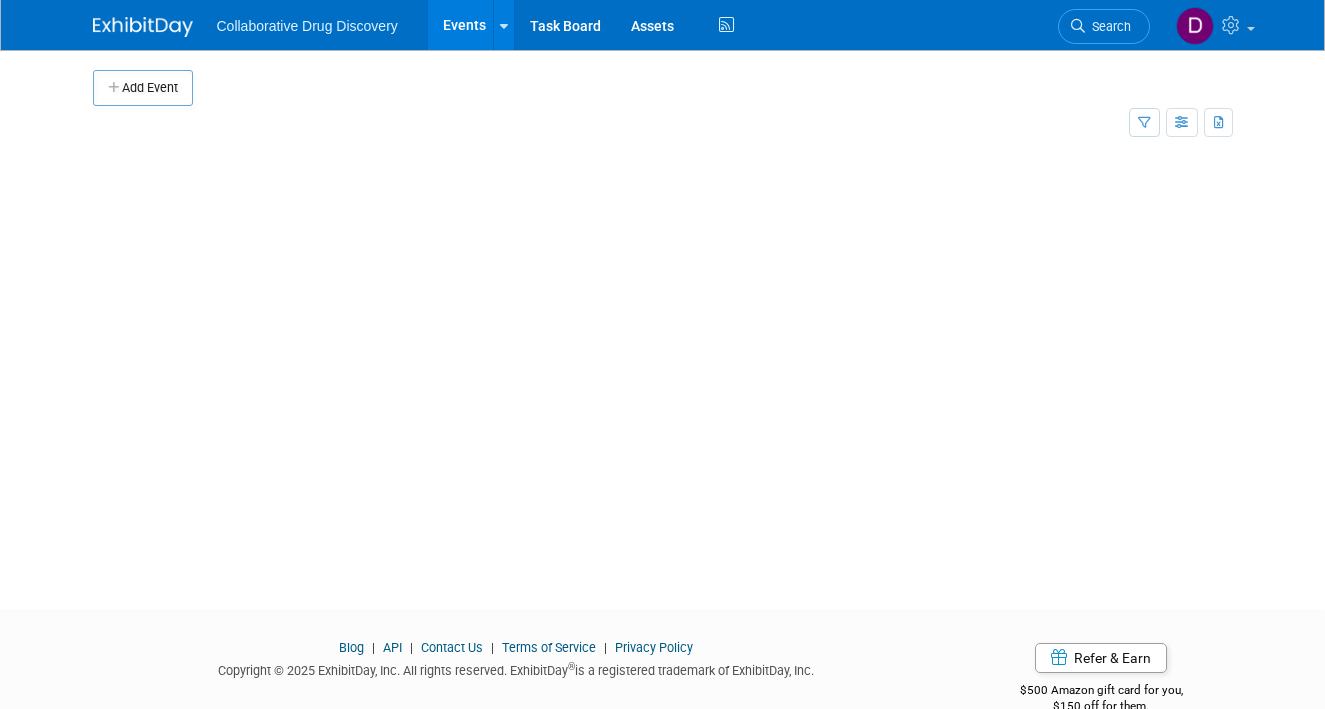 scroll, scrollTop: 0, scrollLeft: 0, axis: both 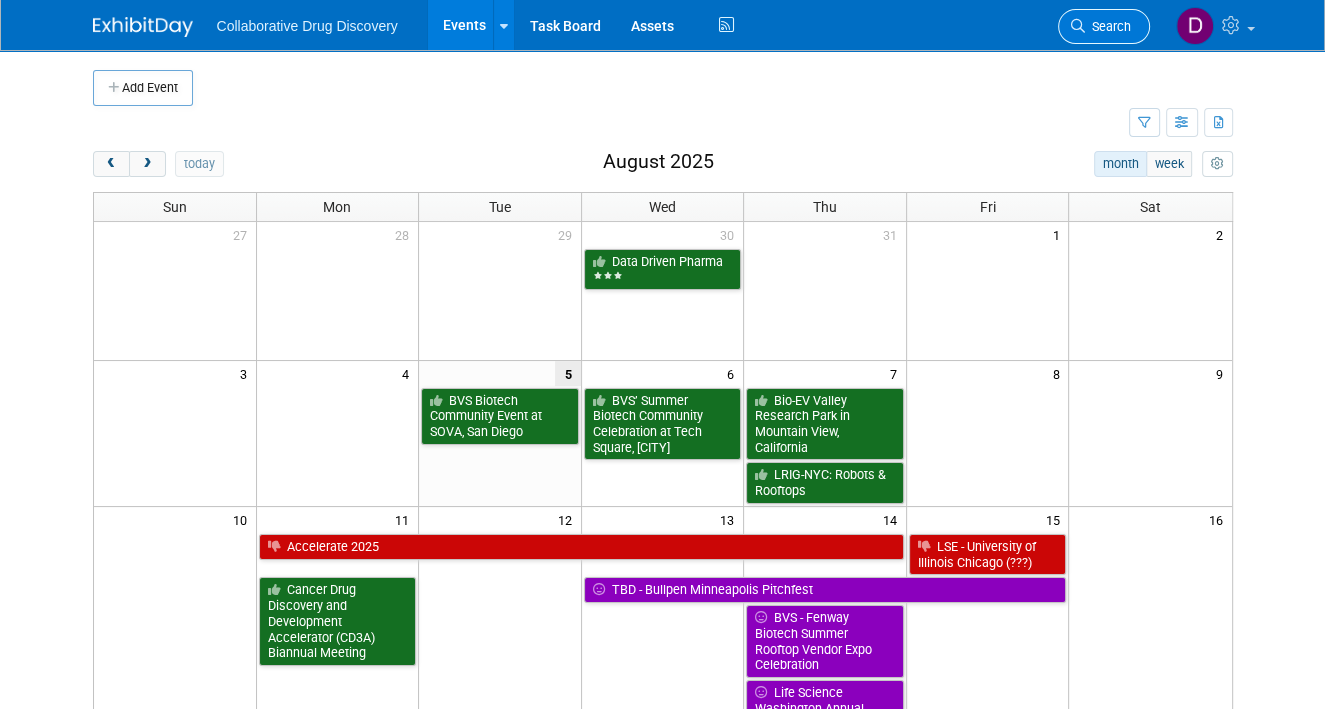 click on "Search" at bounding box center [1108, 26] 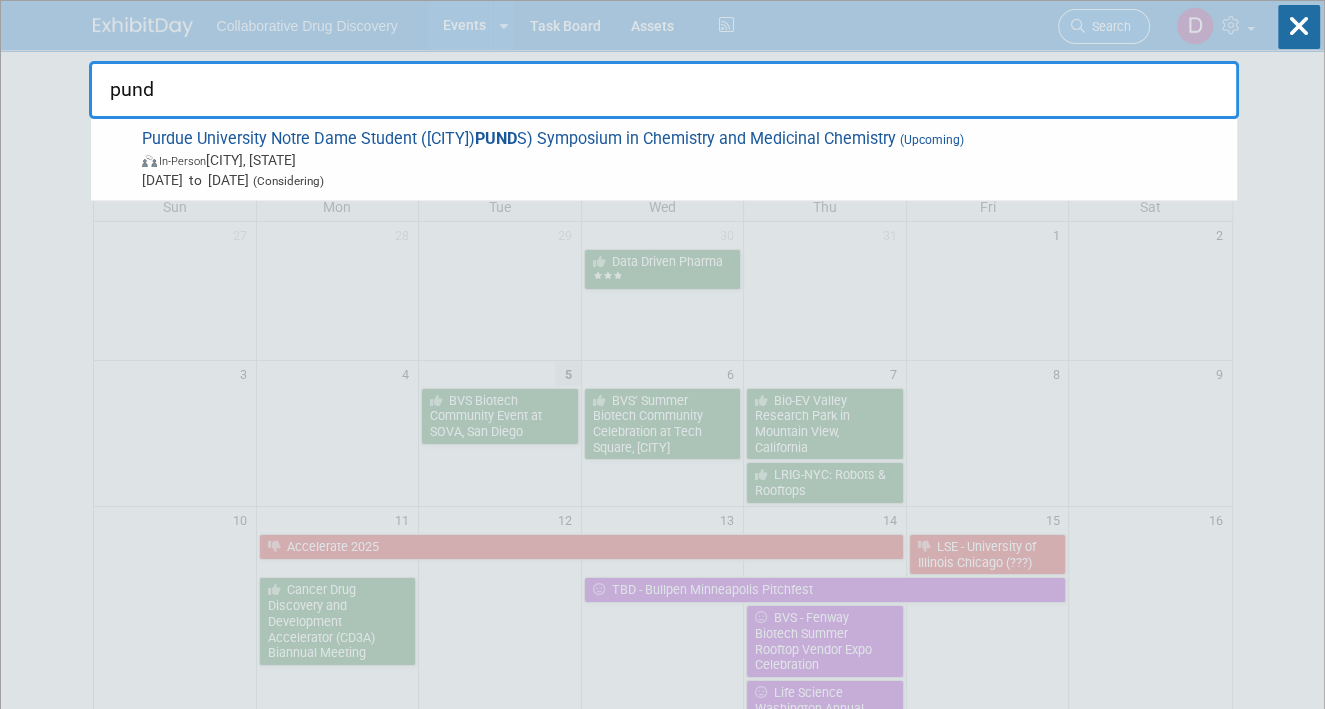 type on "punds" 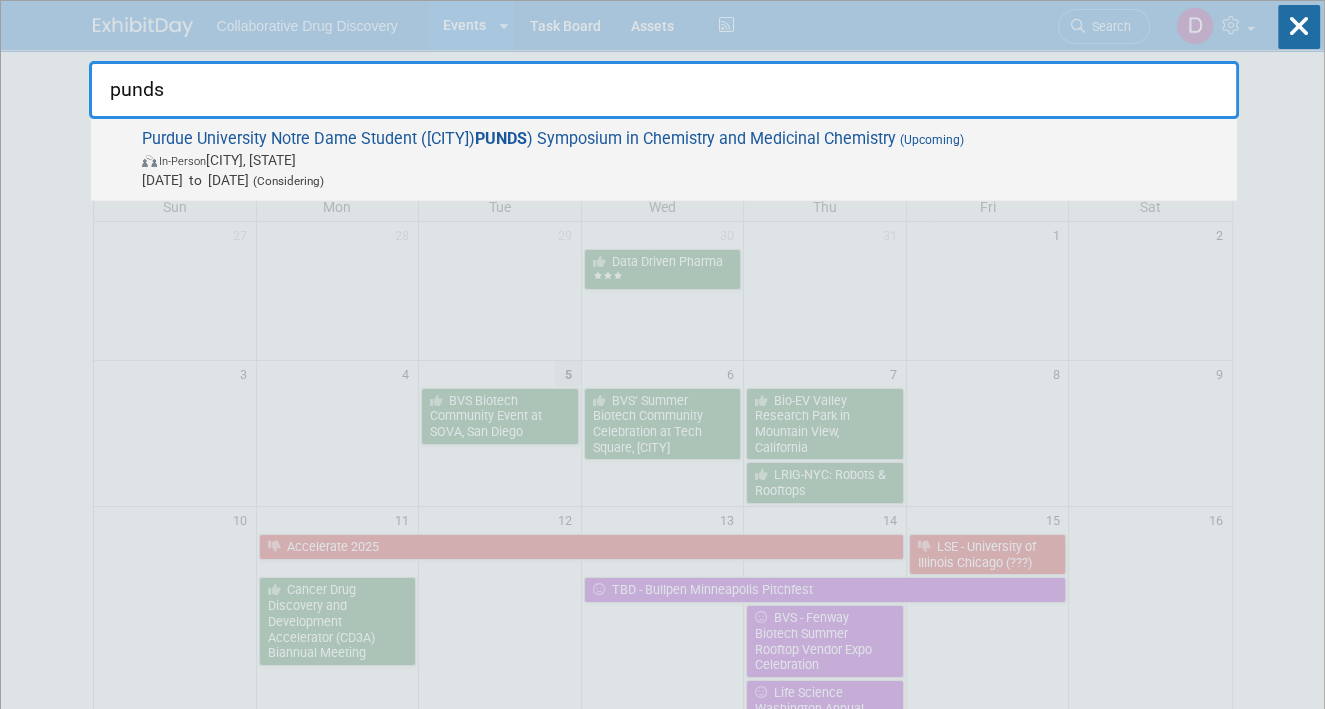 click on "In-Person [CITY], [STATE]" at bounding box center [684, 160] 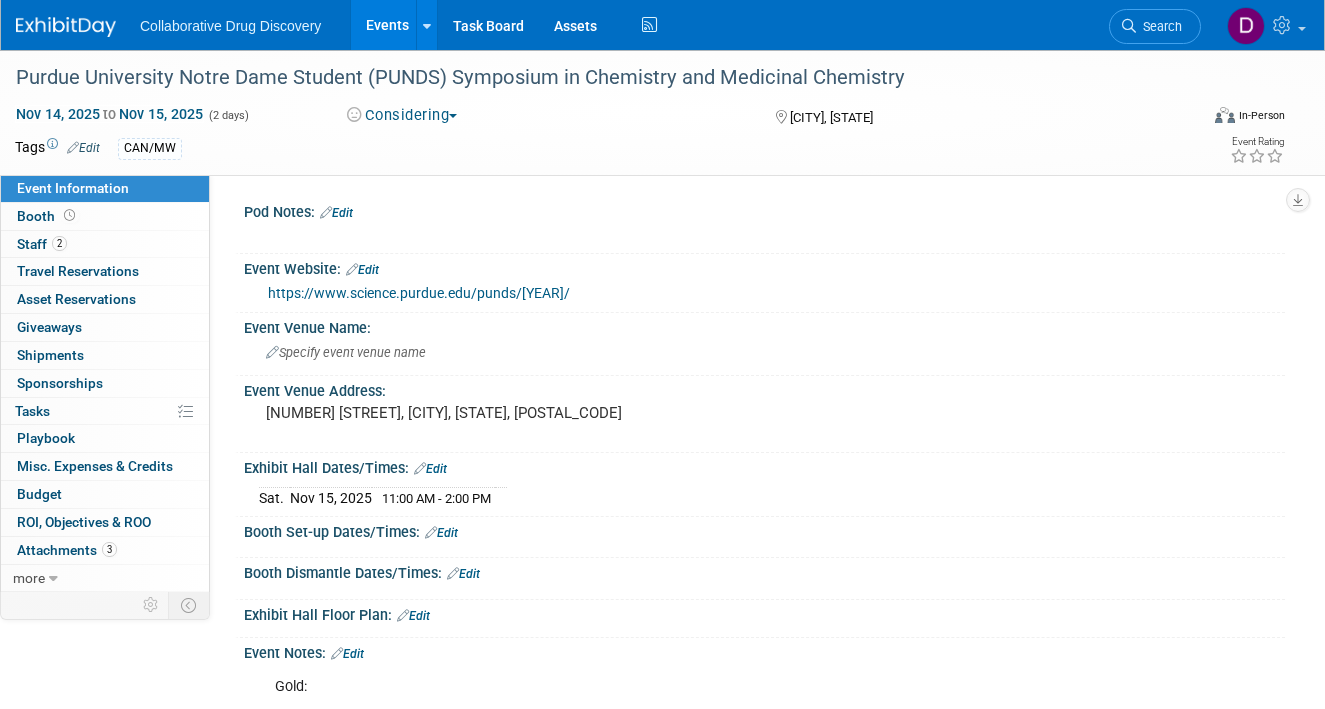 scroll, scrollTop: 0, scrollLeft: 0, axis: both 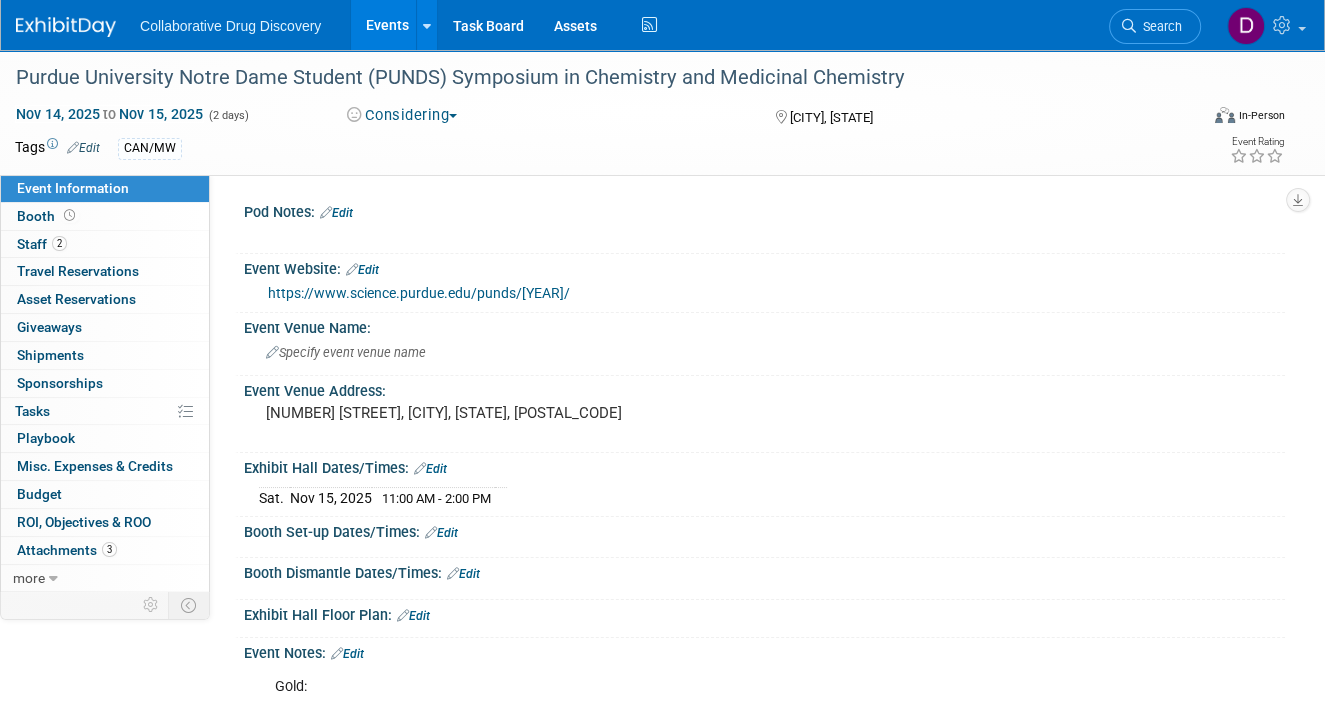 click on "2
Staff 2
Staff" at bounding box center (105, 245) 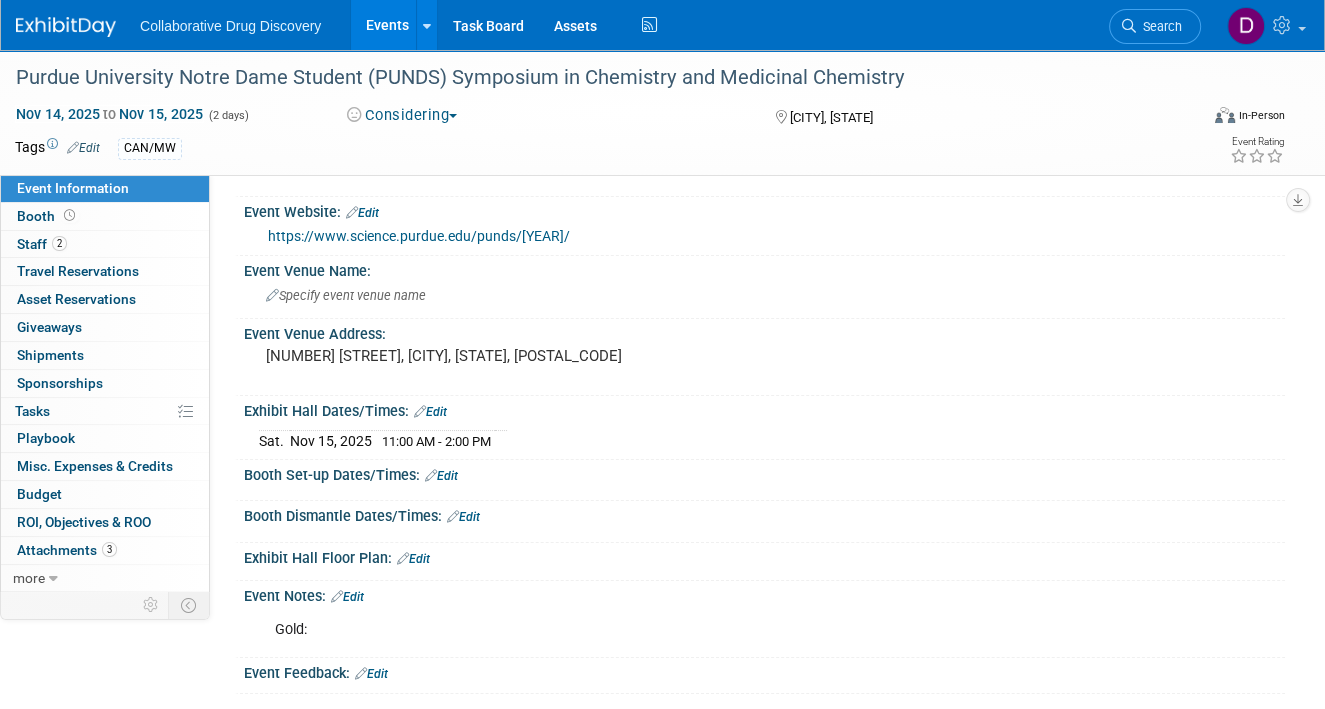 scroll, scrollTop: 186, scrollLeft: 0, axis: vertical 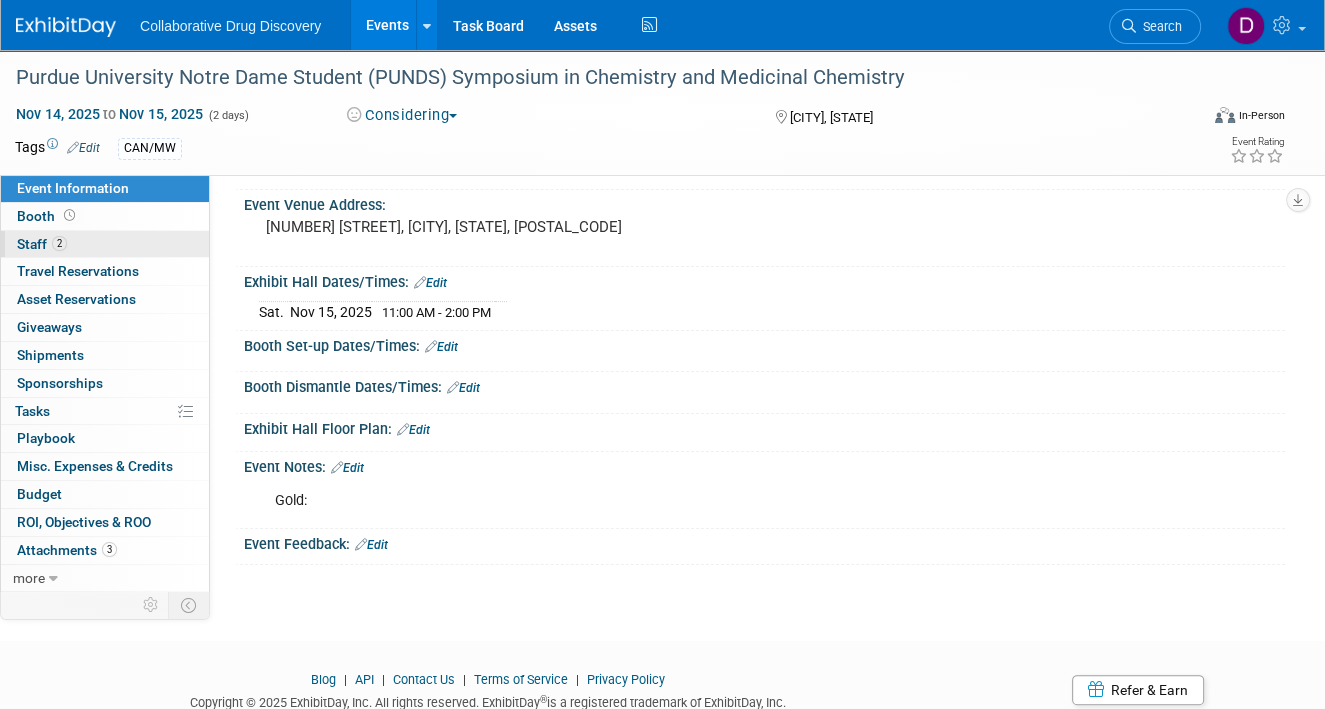 click on "2
Staff 2" at bounding box center (105, 244) 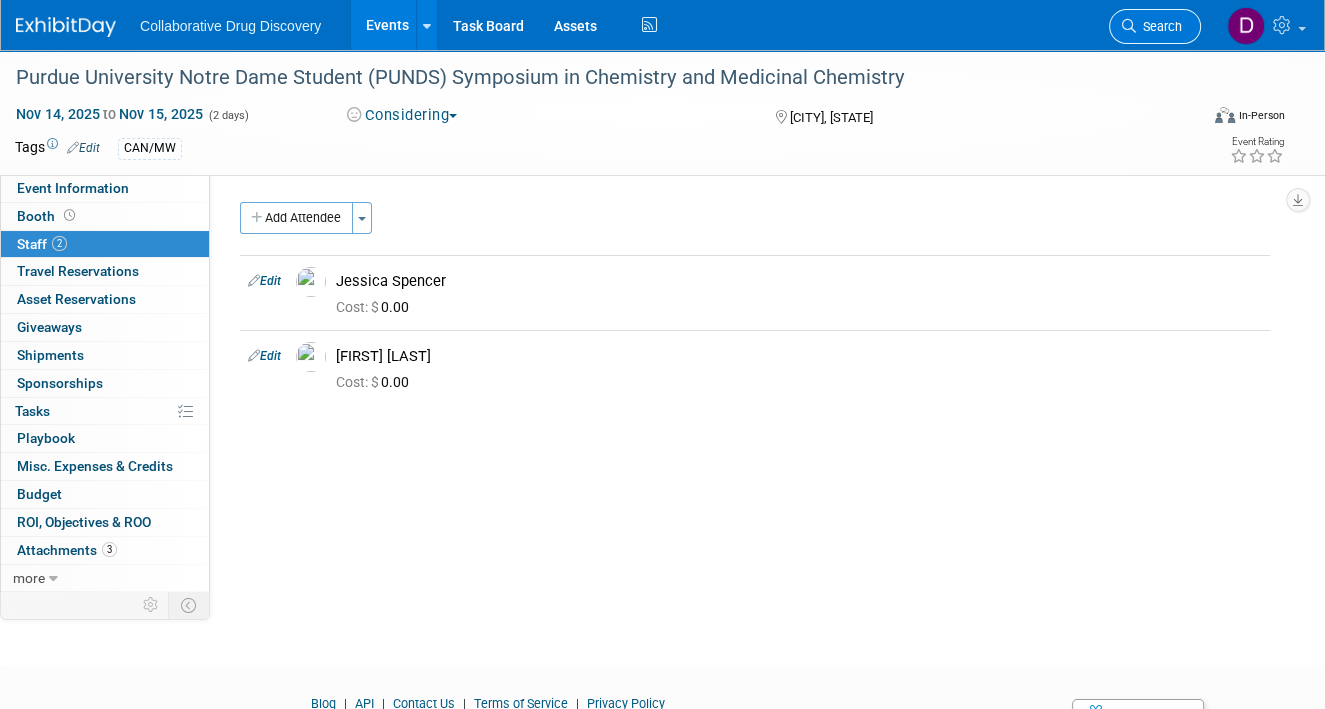 click on "Search" at bounding box center [1155, 26] 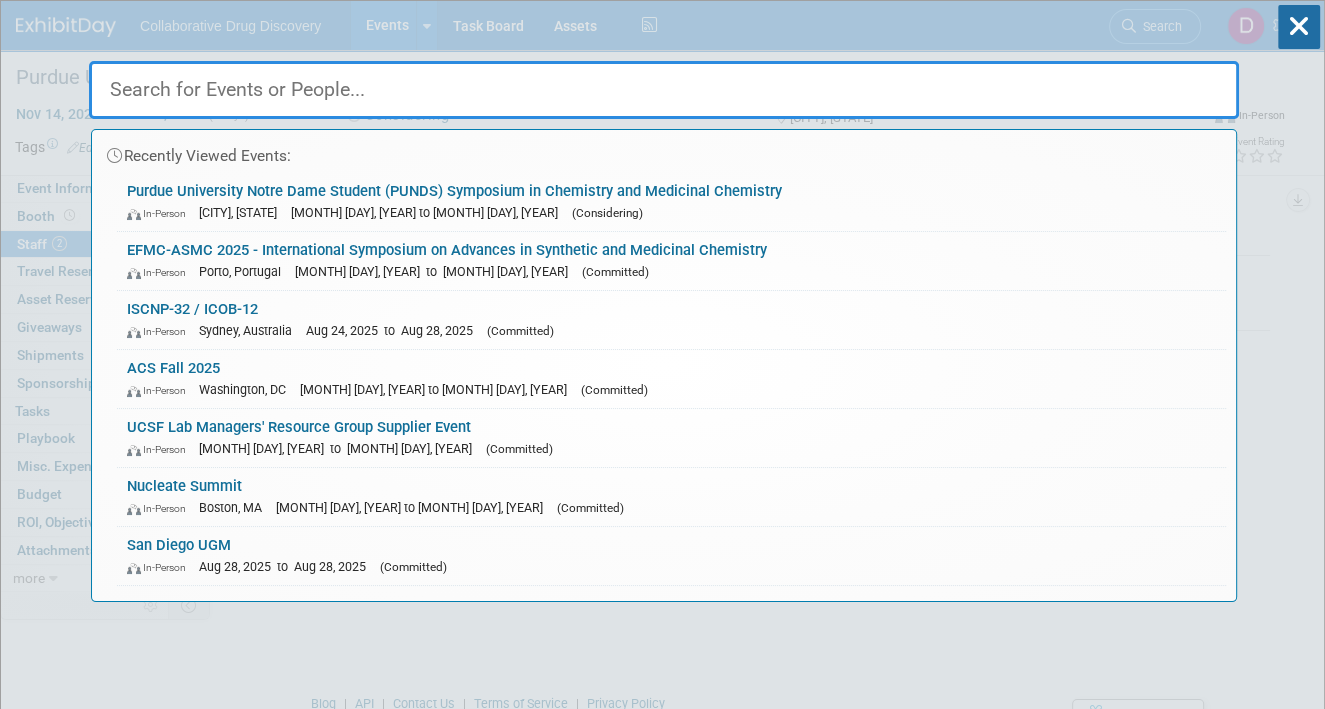 click at bounding box center [664, 90] 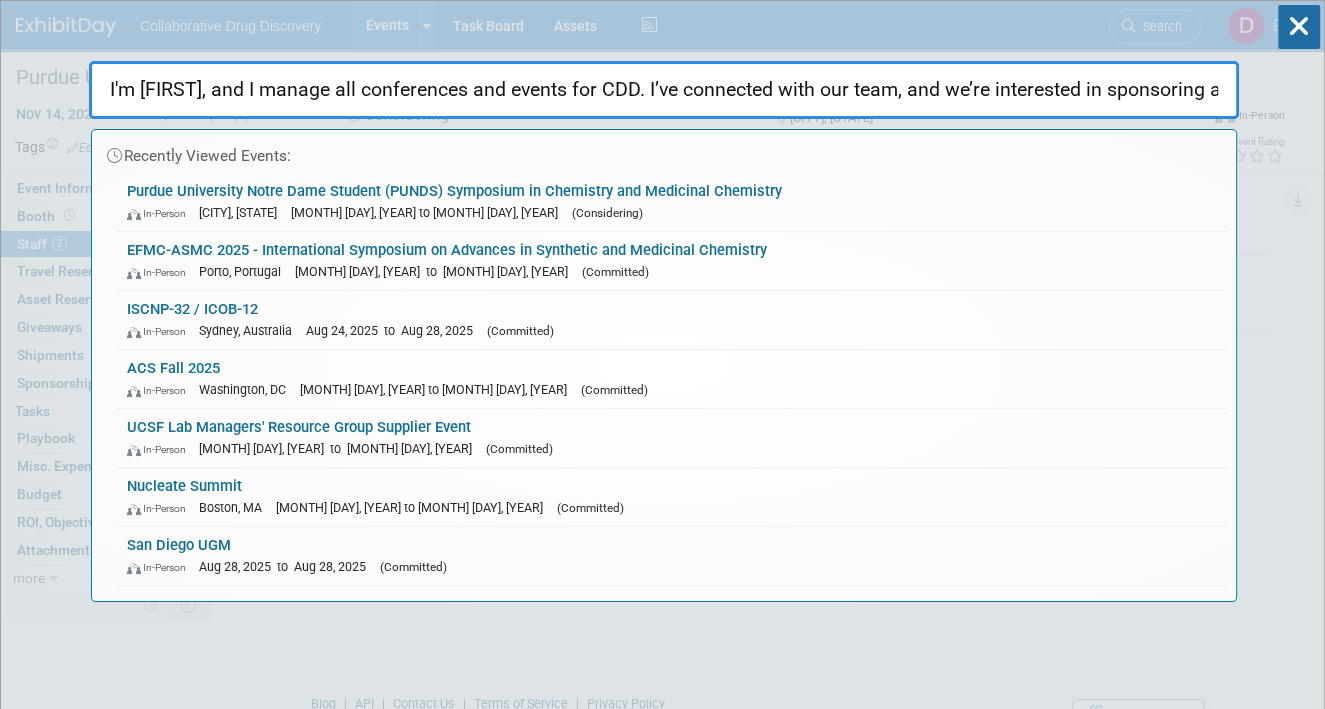 scroll, scrollTop: 0, scrollLeft: 439, axis: horizontal 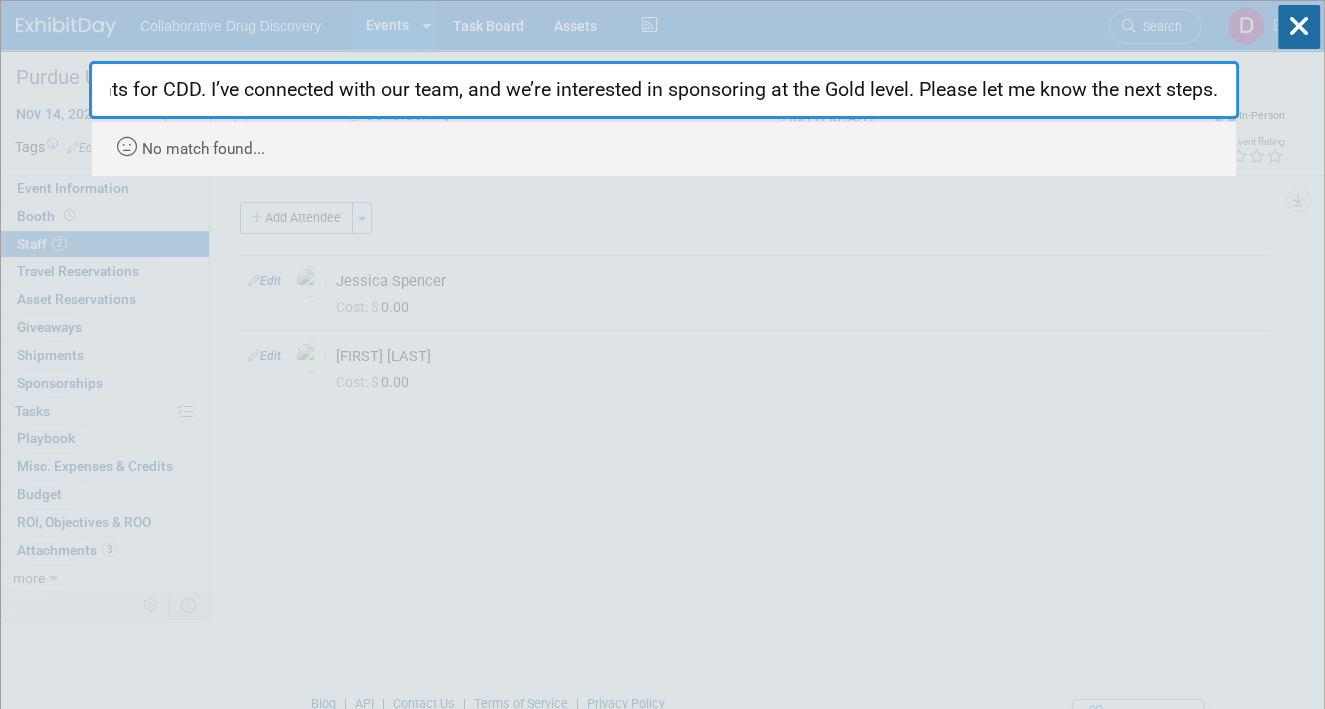 click on "I'm [FIRST], and I manage all conferences and events for CDD. I’ve connected with our team, and we’re interested in sponsoring at the Gold level. Please let me know the next steps." at bounding box center [664, 90] 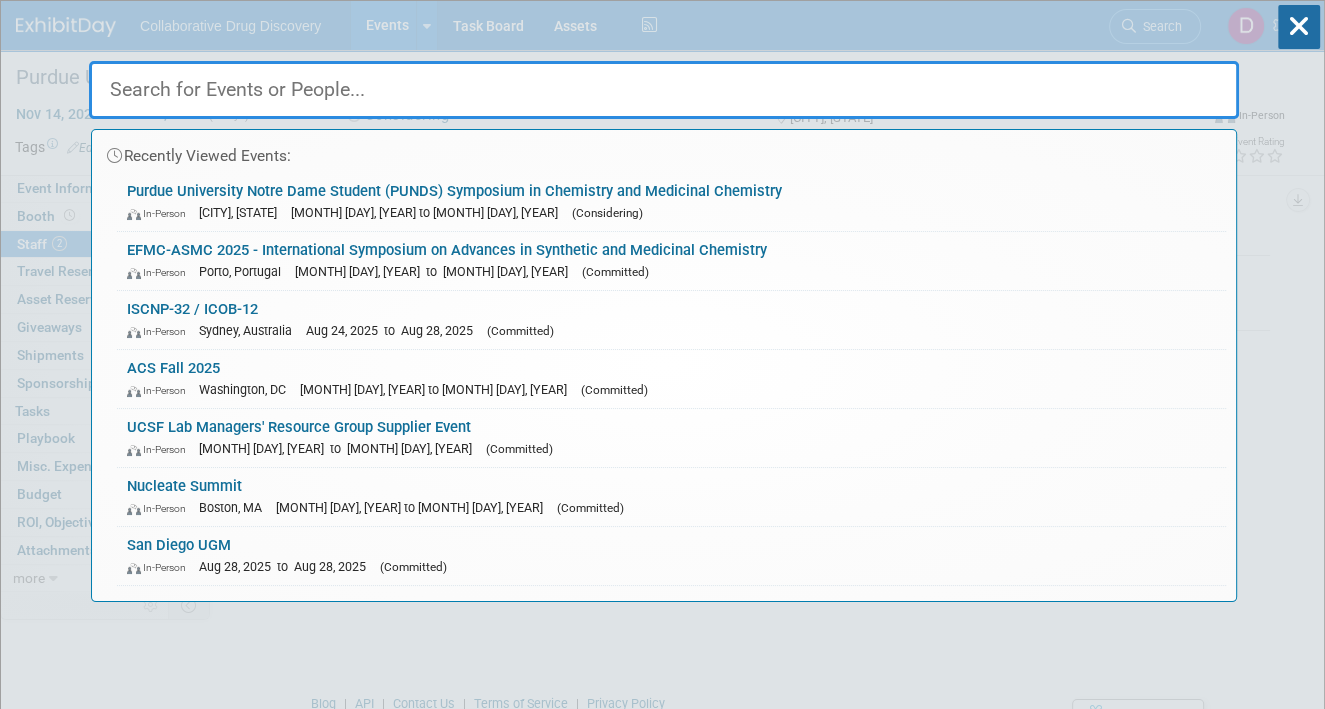 scroll, scrollTop: 0, scrollLeft: 0, axis: both 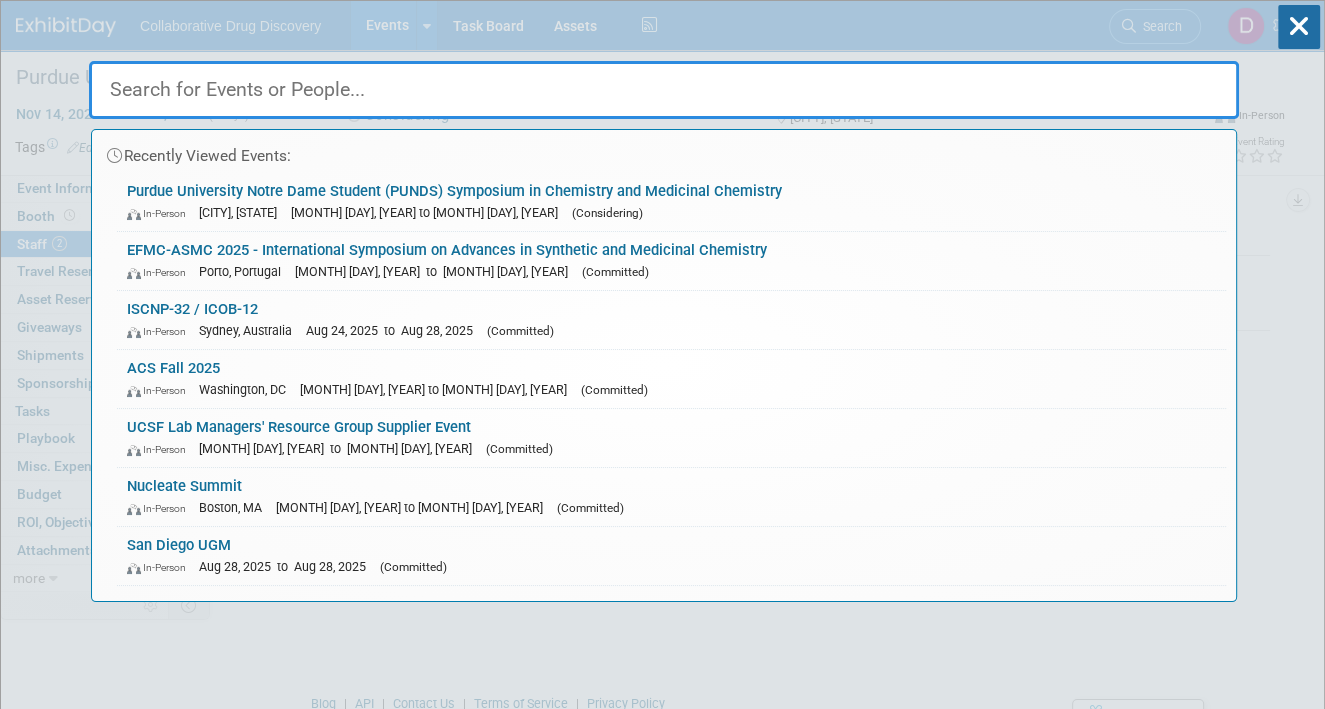 click at bounding box center (664, 90) 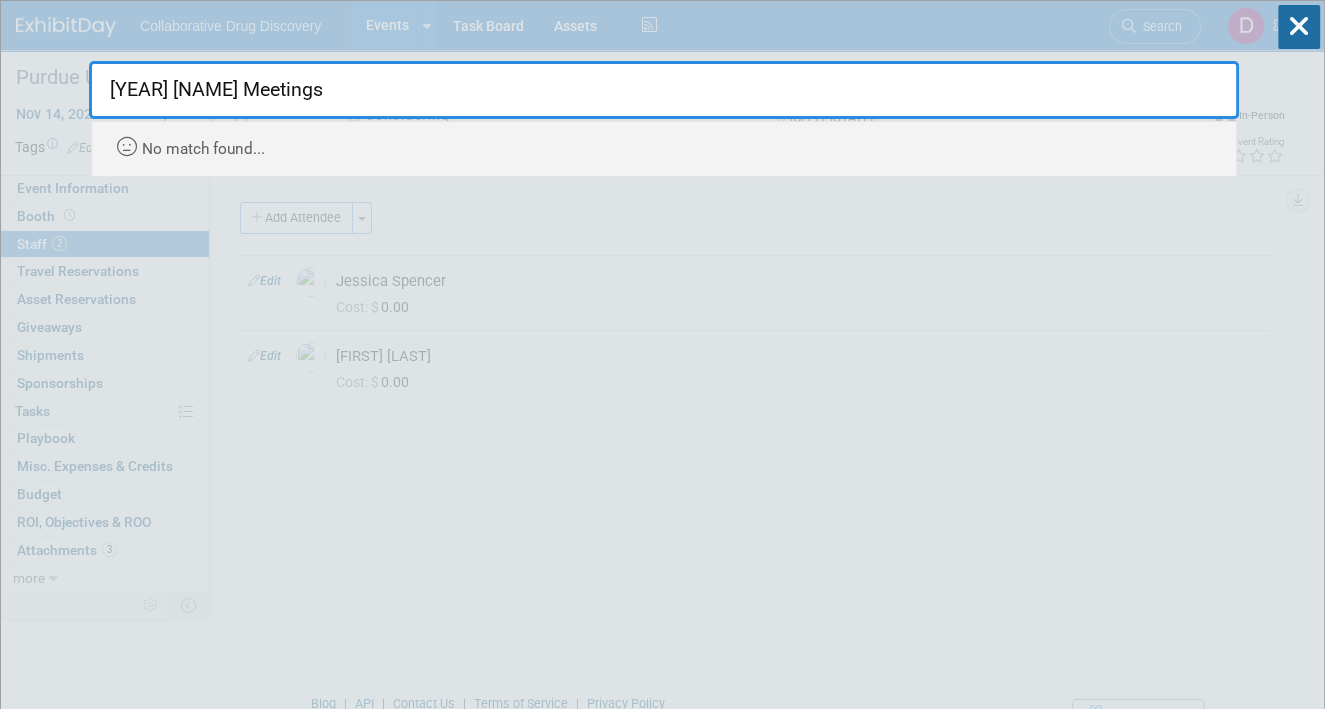 click on "[YEAR] [NAME] Meetings" at bounding box center (664, 90) 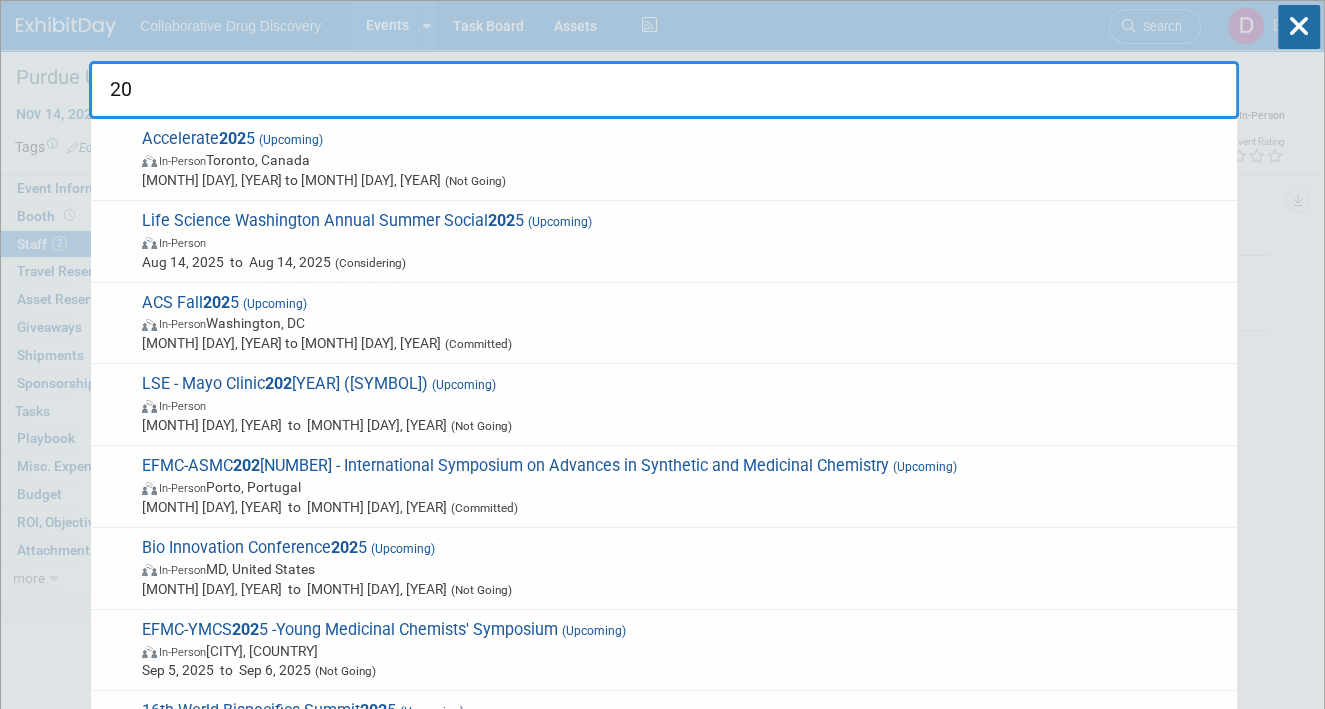 type on "2" 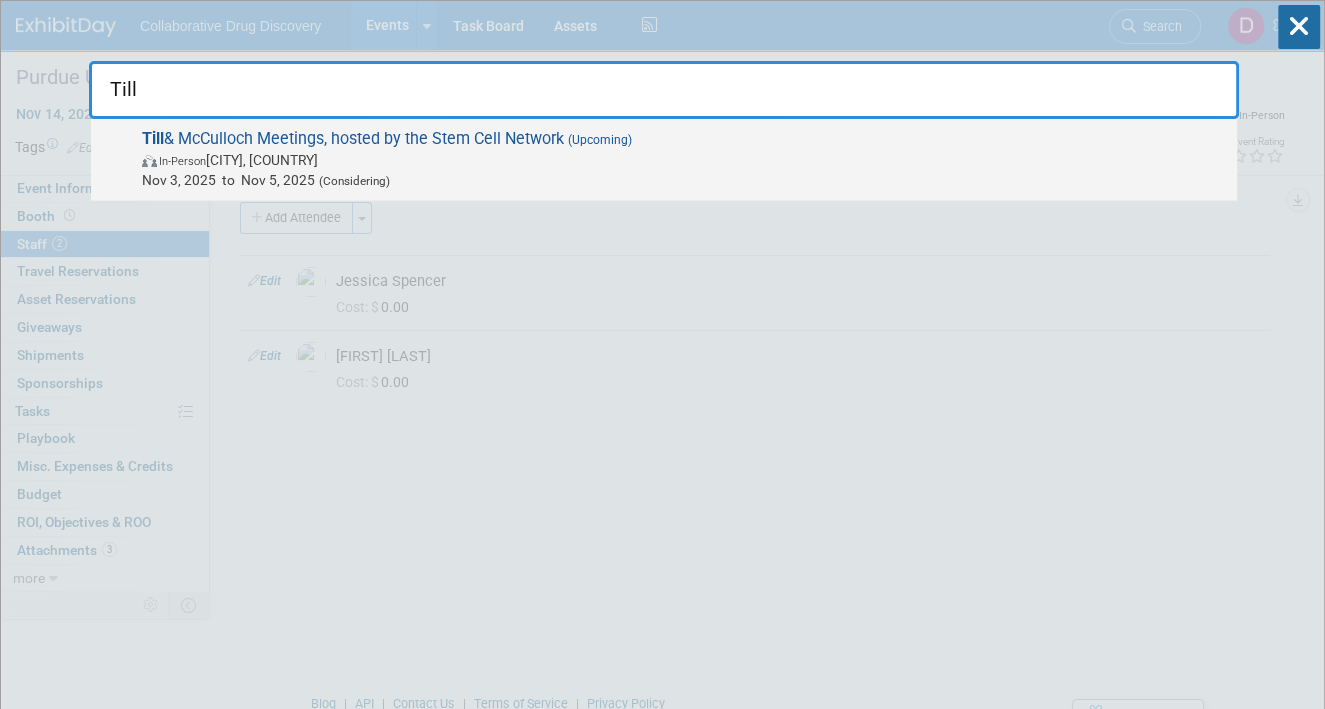 type on "Till" 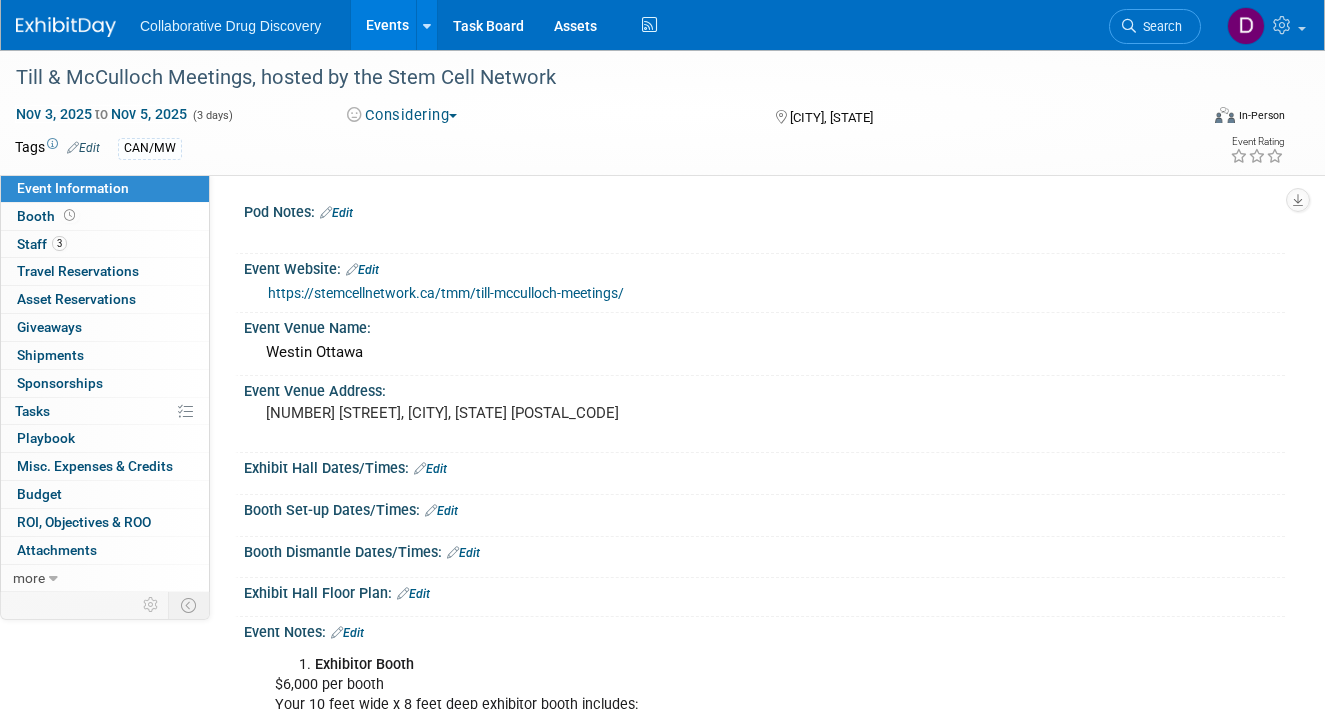 scroll, scrollTop: 0, scrollLeft: 0, axis: both 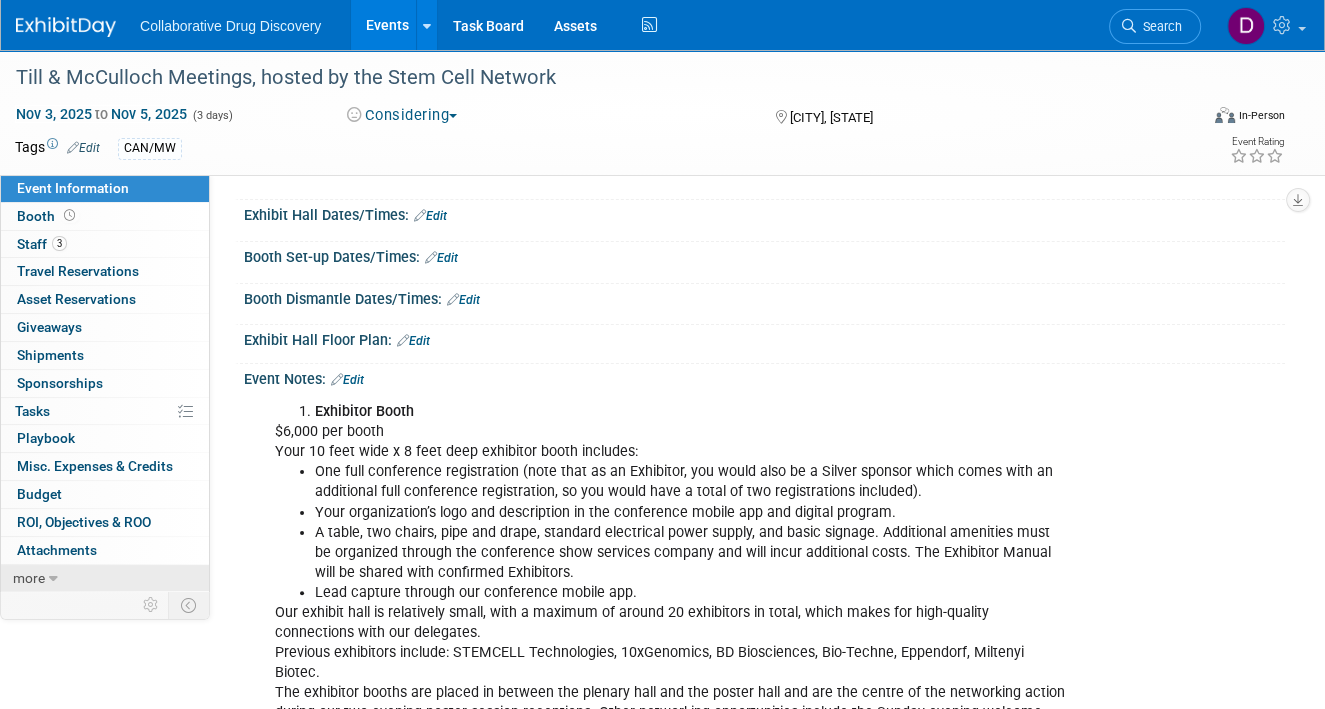 click on "more" at bounding box center (29, 578) 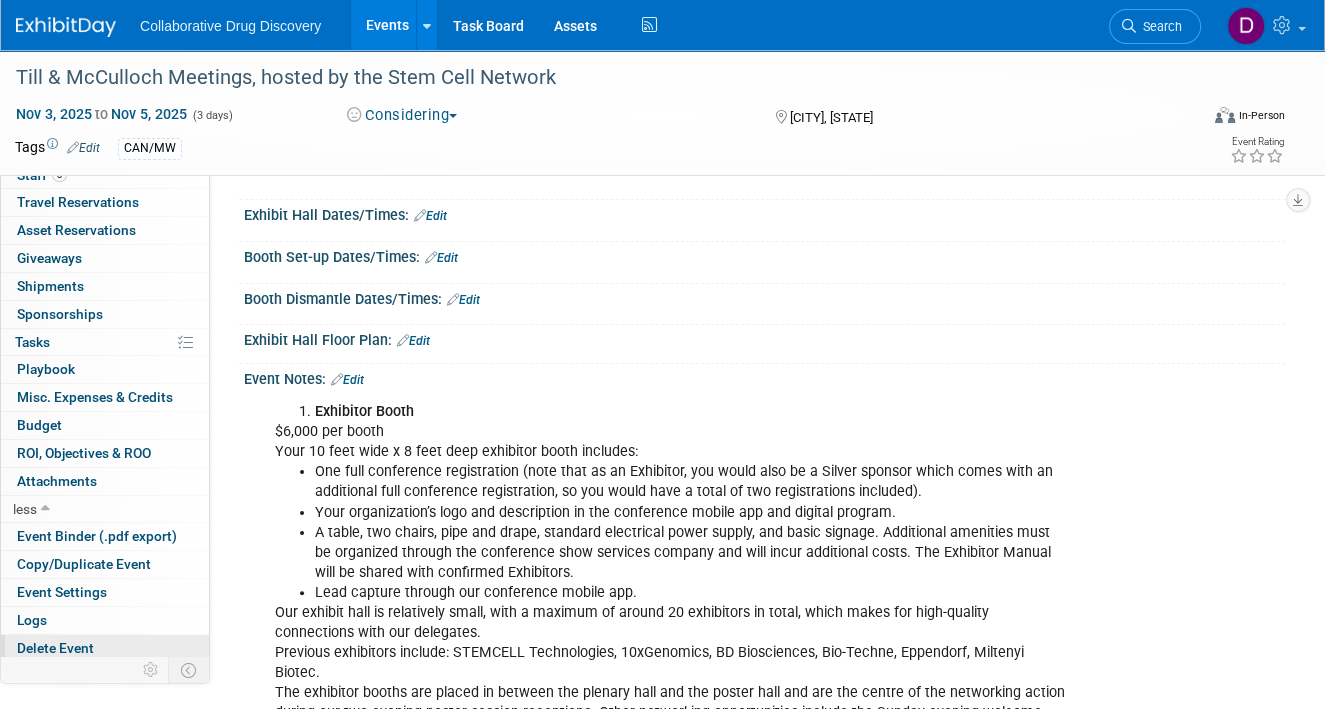 scroll, scrollTop: 70, scrollLeft: 0, axis: vertical 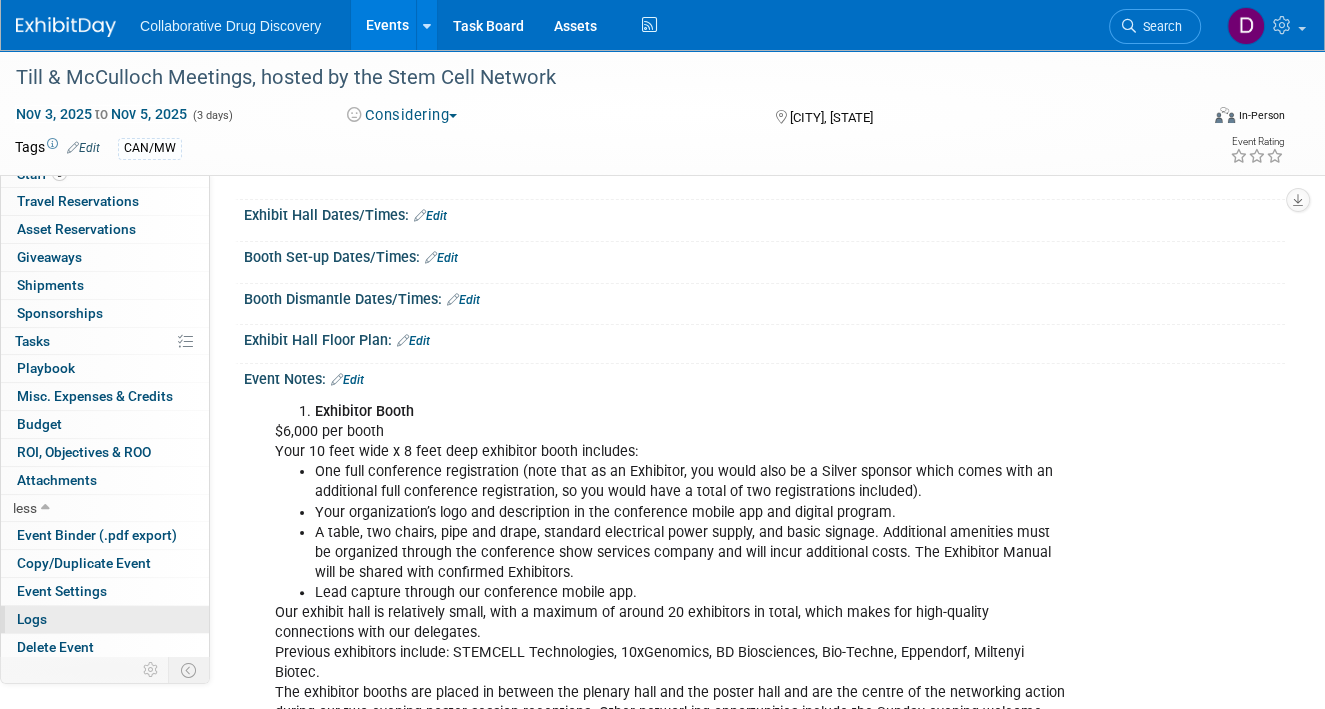 click on "Logs" at bounding box center (105, 619) 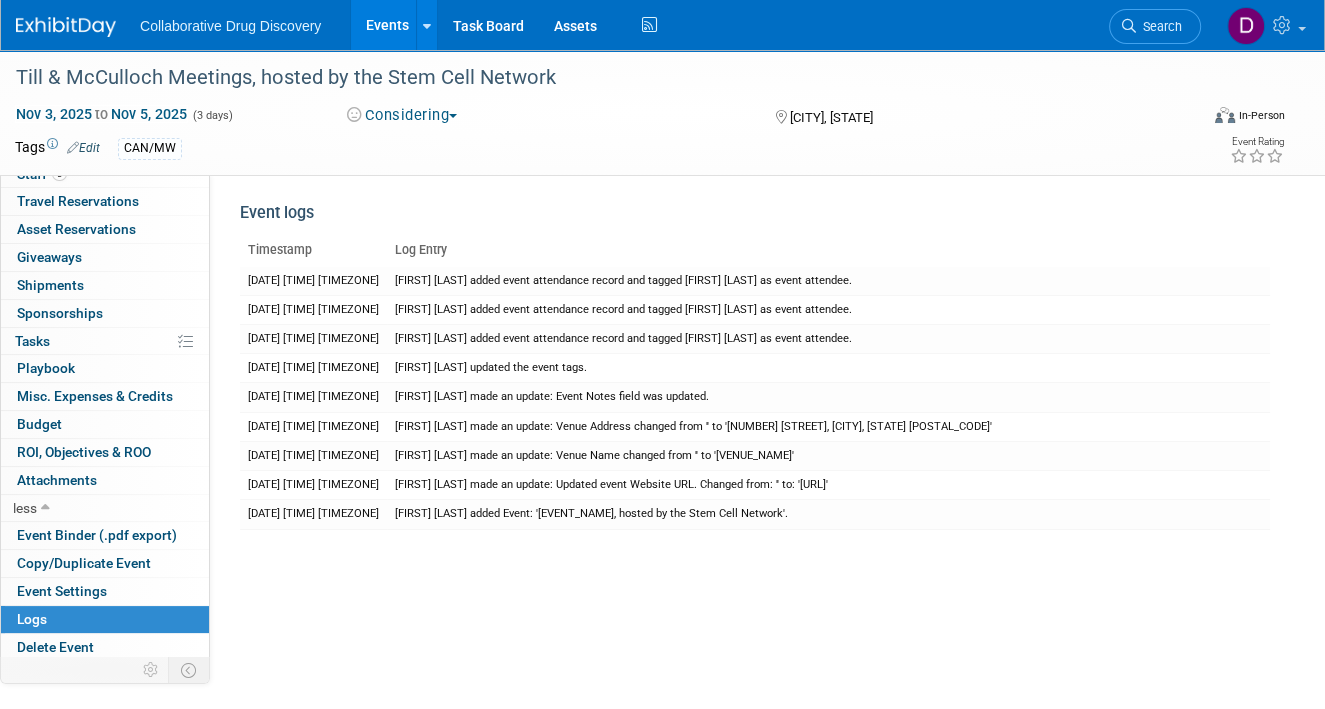 scroll, scrollTop: 0, scrollLeft: 0, axis: both 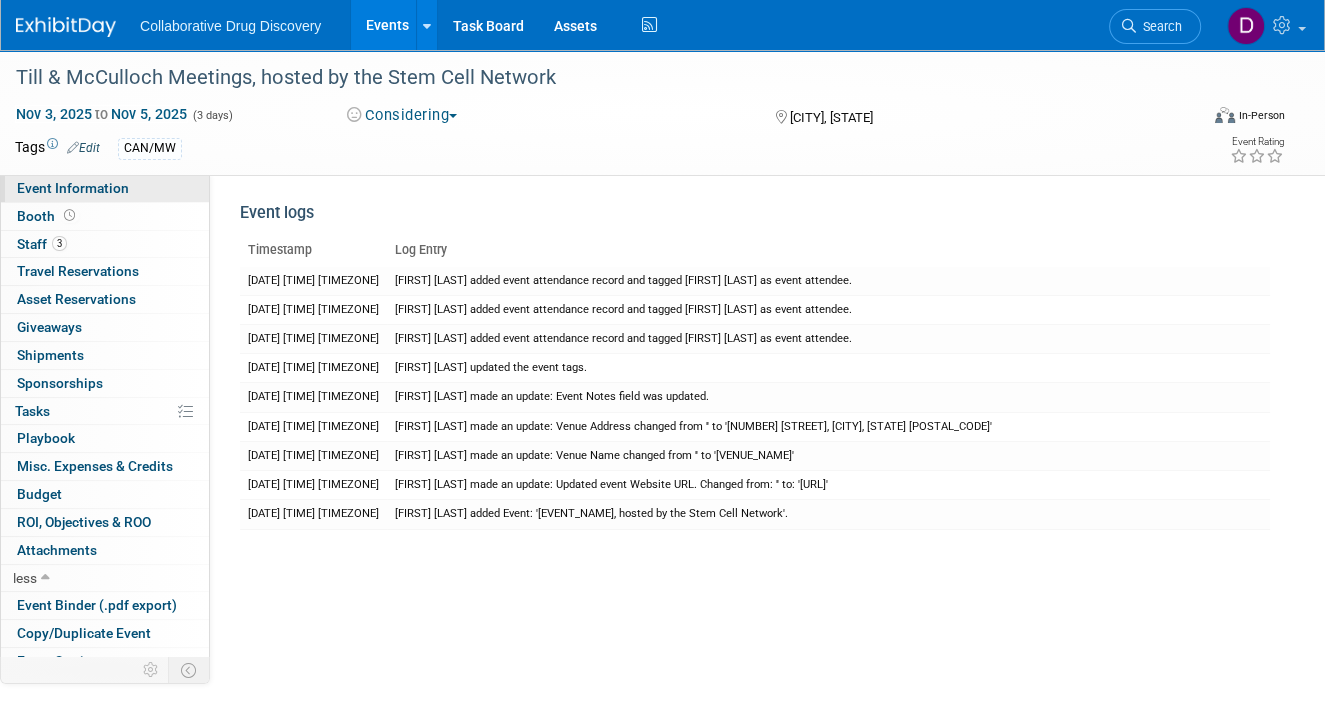 click on "Event Information" at bounding box center (73, 188) 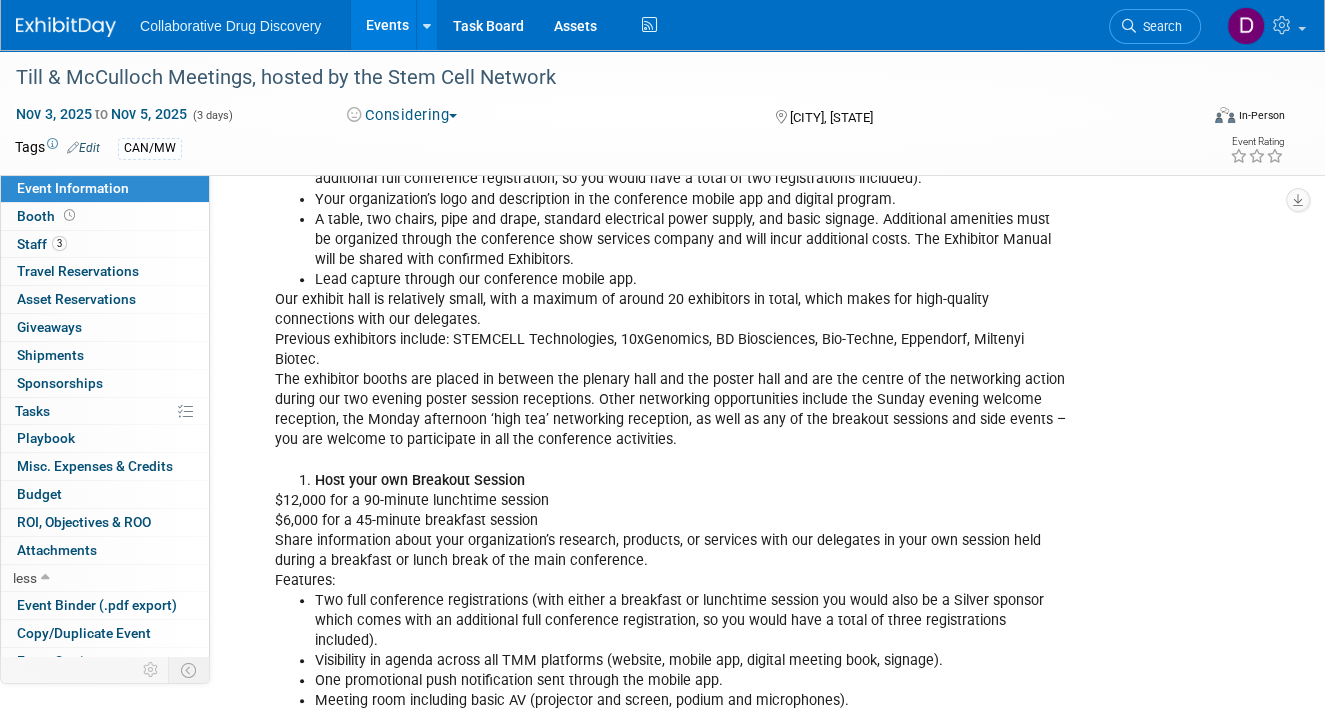 scroll, scrollTop: 324, scrollLeft: 0, axis: vertical 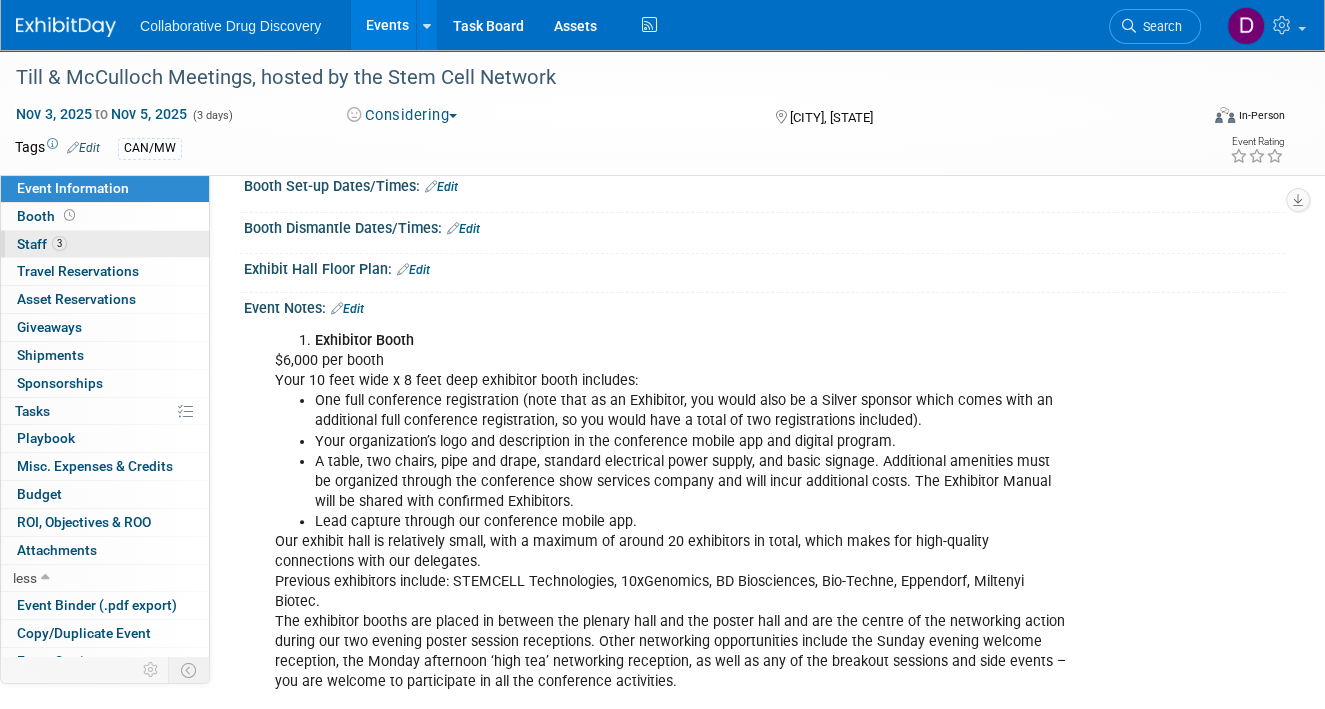 click on "3
Staff 3" at bounding box center (105, 244) 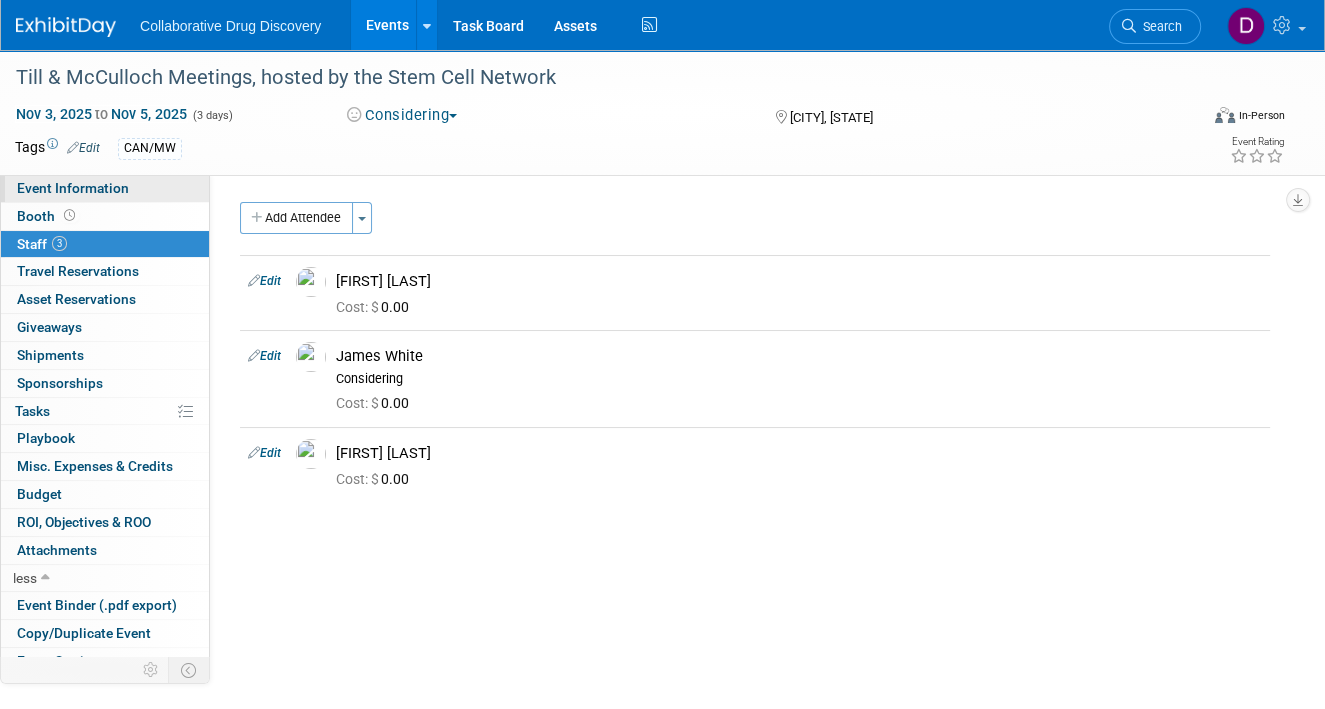 click on "Event Information" at bounding box center [73, 188] 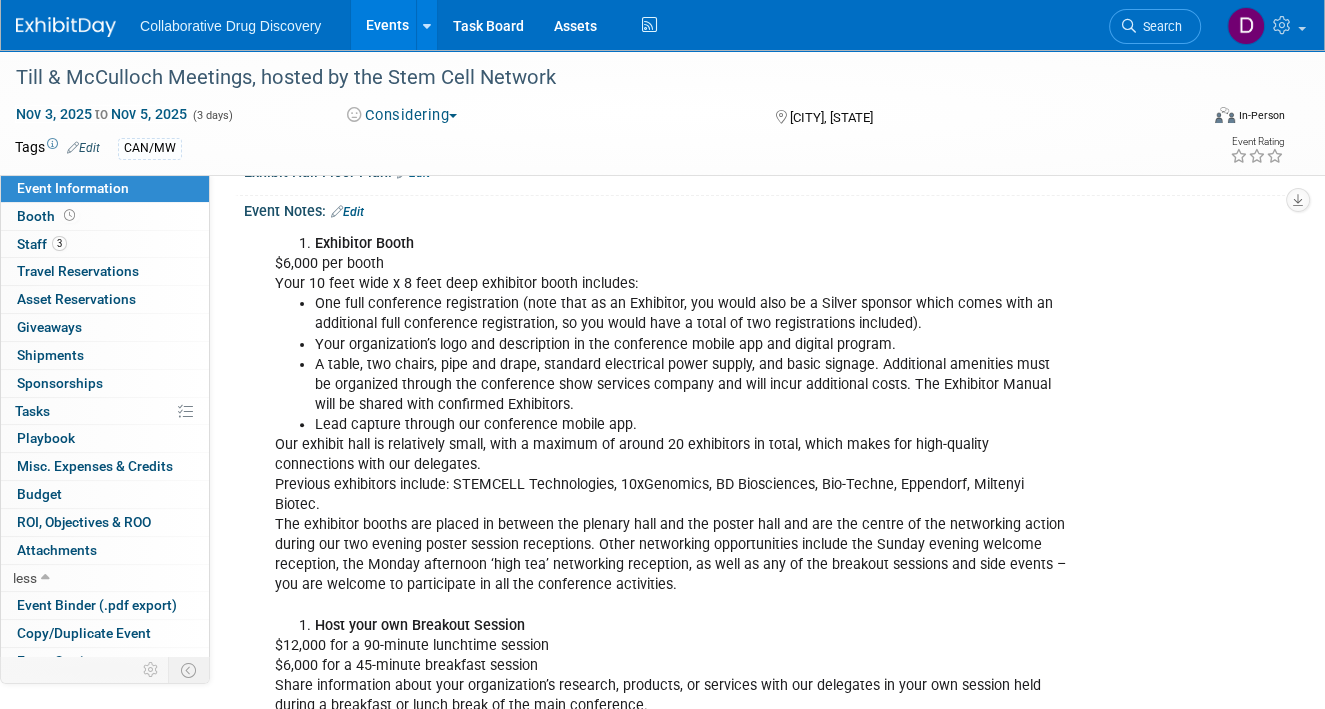 scroll, scrollTop: 500, scrollLeft: 0, axis: vertical 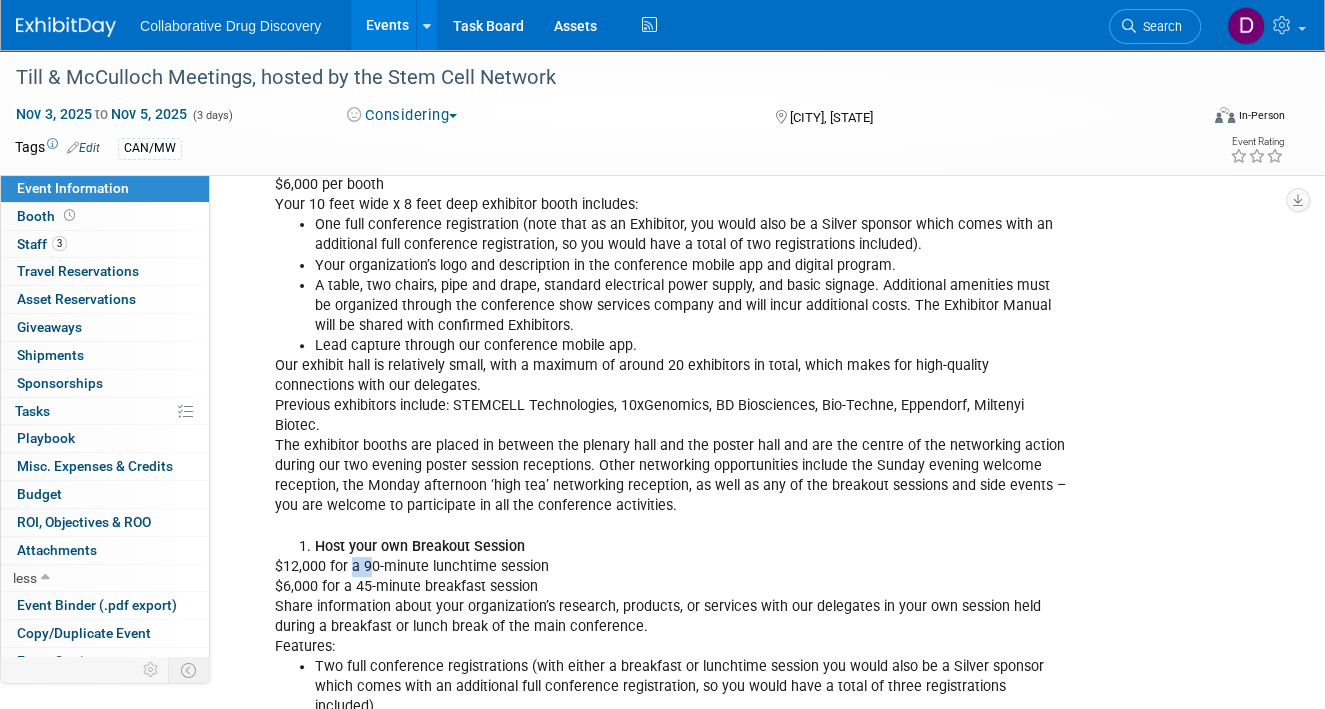 drag, startPoint x: 354, startPoint y: 537, endPoint x: 497, endPoint y: 551, distance: 143.68369 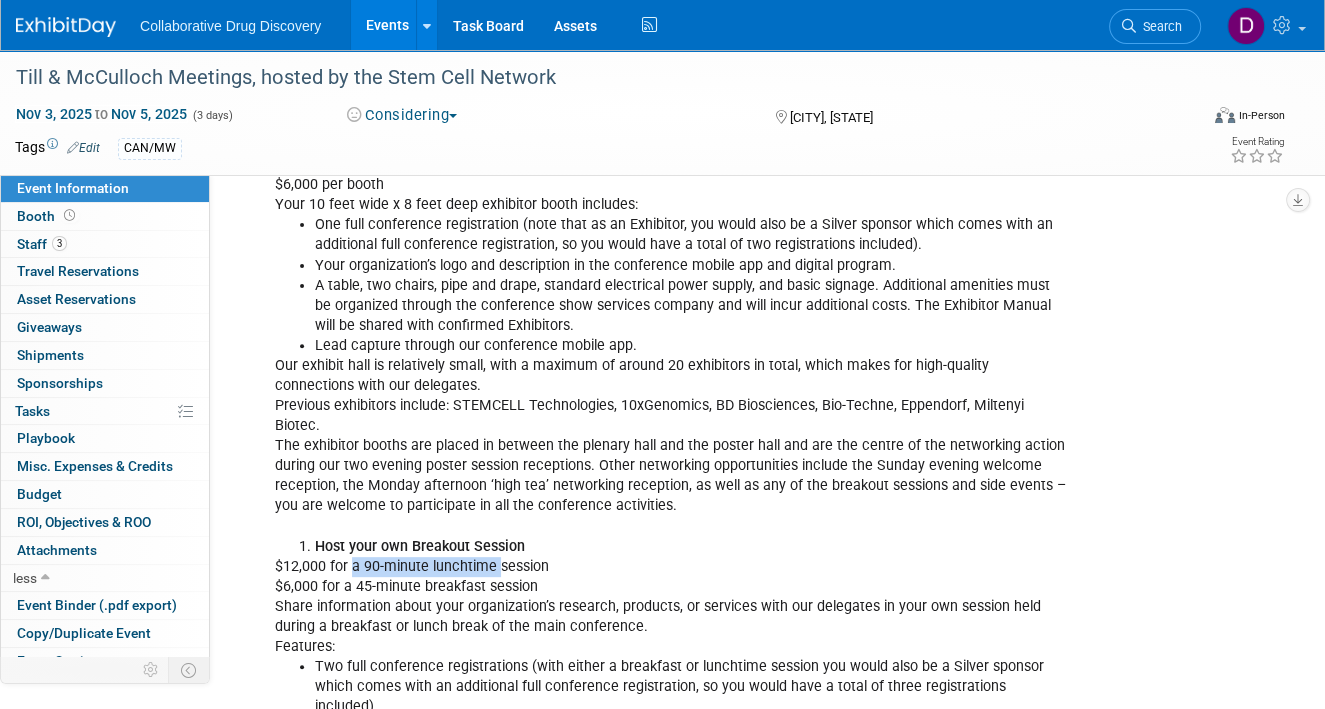 click on "Exhibitor Booth $6,000 per booth Your 10 feet wide x 8 feet deep exhibitor booth includes: One full conference registration (note that as an Exhibitor, you would also be a Silver sponsor which comes with an additional full conference registration, so you would have a total of two registrations included). Your organization’s logo and description in the conference mobile app and digital program. A table, two chairs, pipe and drape, standard electrical power supply, and basic signage. Additional amenities must be organized through the conference show services company and will incur additional costs. The Exhibitor Manual will be shared with confirmed Exhibitors. Lead capture through our conference mobile app. Our exhibit hall is relatively small, with a maximum of around 20 exhibitors in total, which makes for high-quality connections with our delegates. Previous exhibitors include: STEMCELL Technologies, 10xGenomics, BD Biosciences, Bio-Techne, Eppendorf, Miltenyi Biotec.   Host your own Breakout Session" at bounding box center [671, 637] 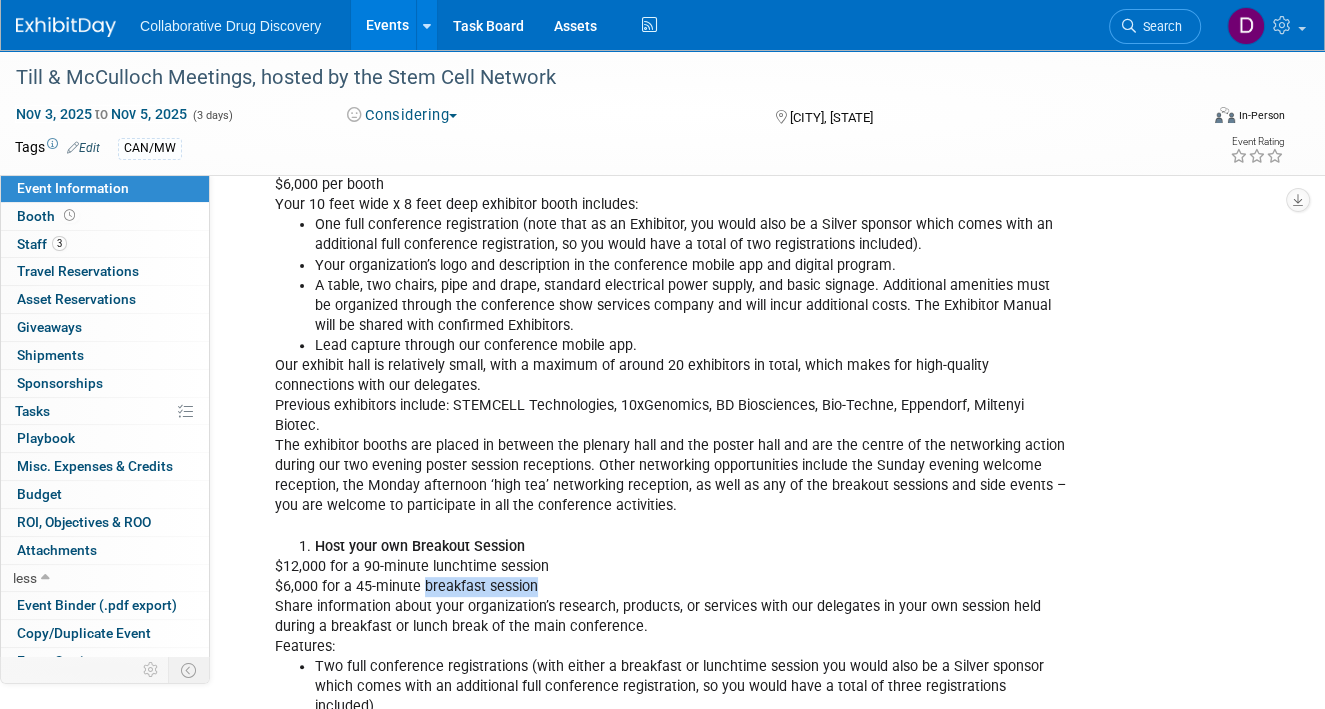 drag, startPoint x: 421, startPoint y: 571, endPoint x: 562, endPoint y: 575, distance: 141.05673 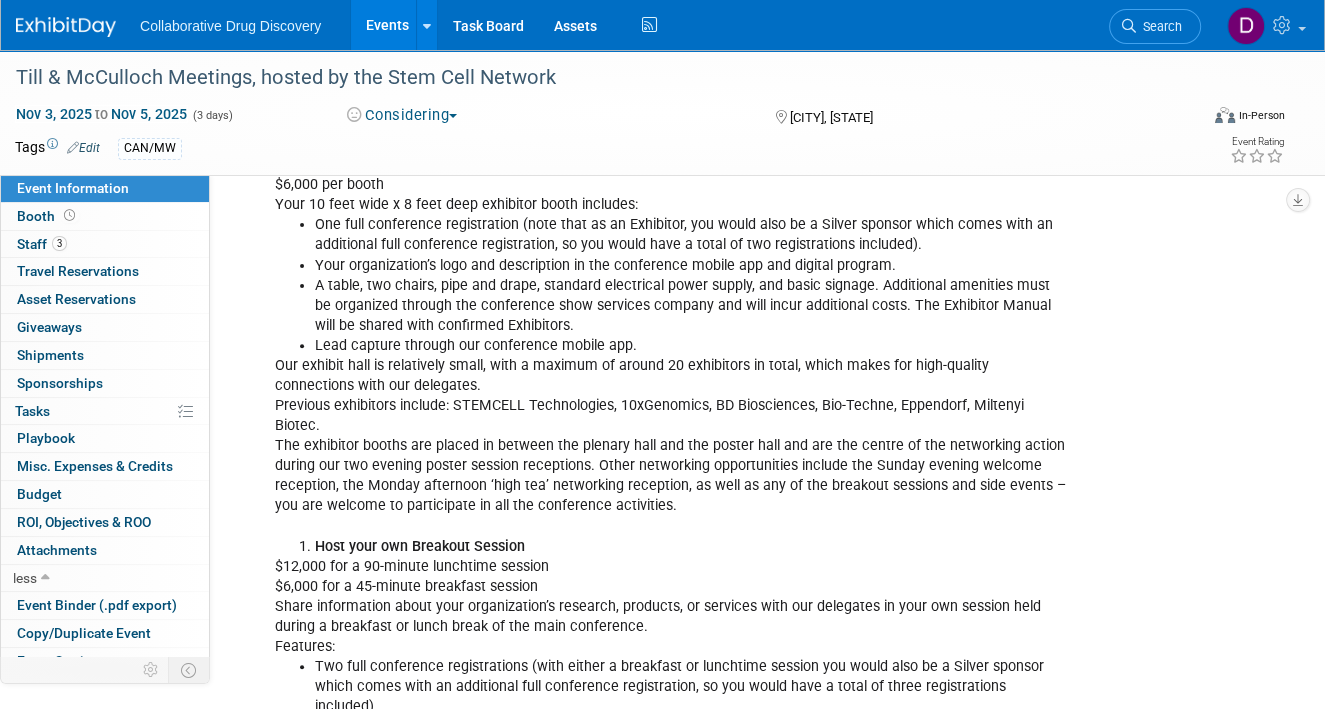 drag, startPoint x: 554, startPoint y: 578, endPoint x: 510, endPoint y: 584, distance: 44.407207 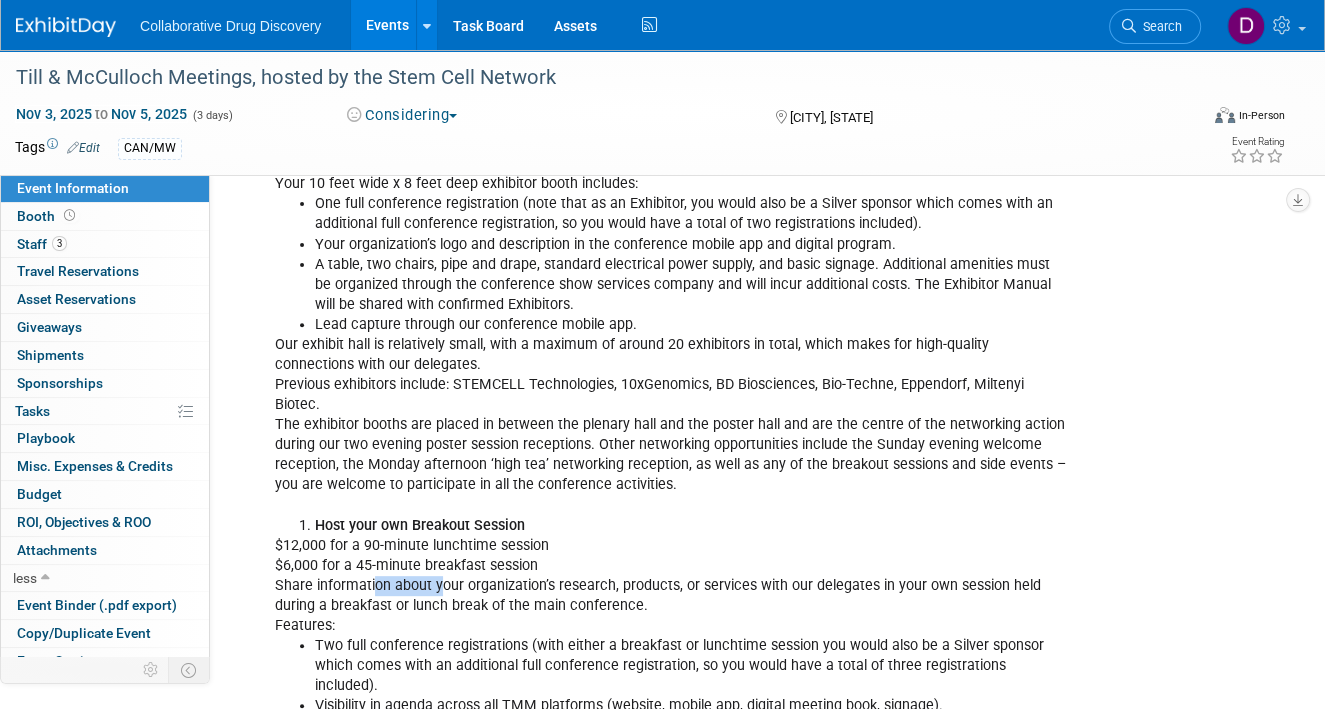 drag, startPoint x: 377, startPoint y: 553, endPoint x: 520, endPoint y: 579, distance: 145.34442 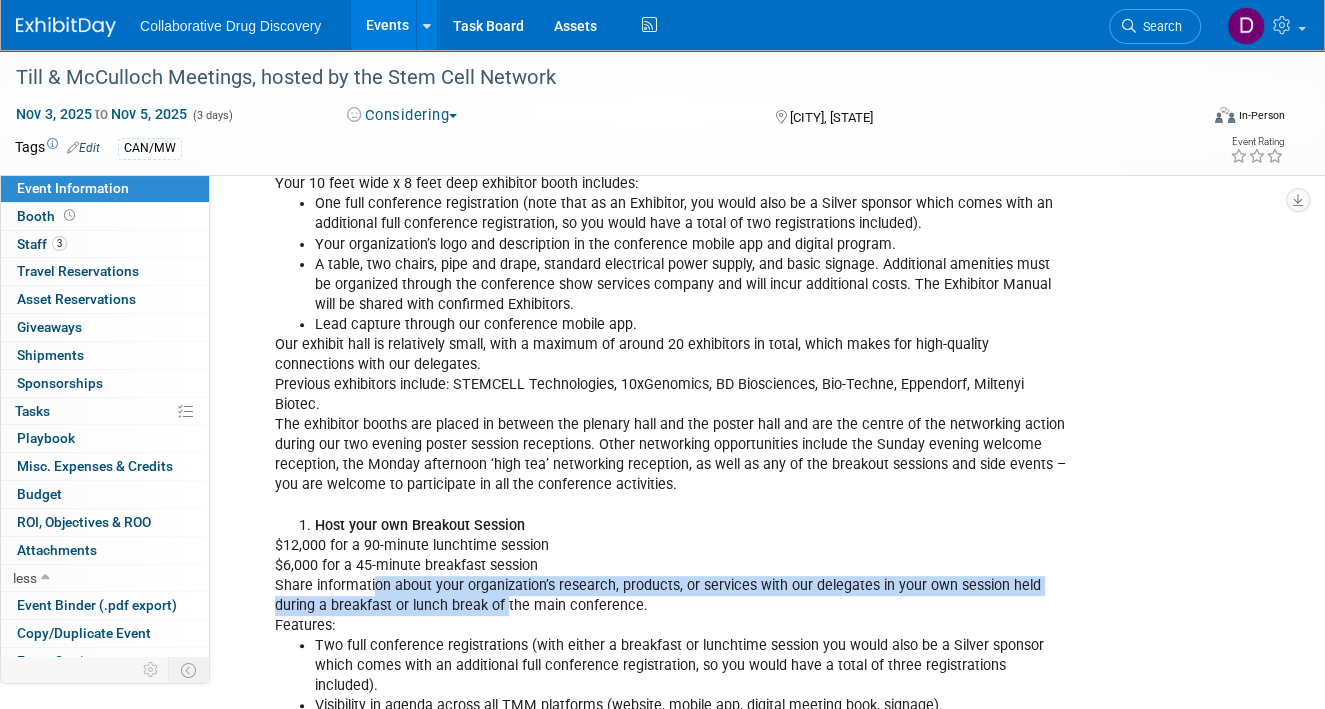 click on "Exhibitor Booth $6,000 per booth Your 10 feet wide x 8 feet deep exhibitor booth includes: One full conference registration (note that as an Exhibitor, you would also be a Silver sponsor which comes with an additional full conference registration, so you would have a total of two registrations included). Your organization’s logo and description in the conference mobile app and digital program. A table, two chairs, pipe and drape, standard electrical power supply, and basic signage. Additional amenities must be organized through the conference show services company and will incur additional costs. The Exhibitor Manual will be shared with confirmed Exhibitors. Lead capture through our conference mobile app. Our exhibit hall is relatively small, with a maximum of around 20 exhibitors in total, which makes for high-quality connections with our delegates. Previous exhibitors include: STEMCELL Technologies, 10xGenomics, BD Biosciences, Bio-Techne, Eppendorf, Miltenyi Biotec.   Host your own Breakout Session" at bounding box center [671, 616] 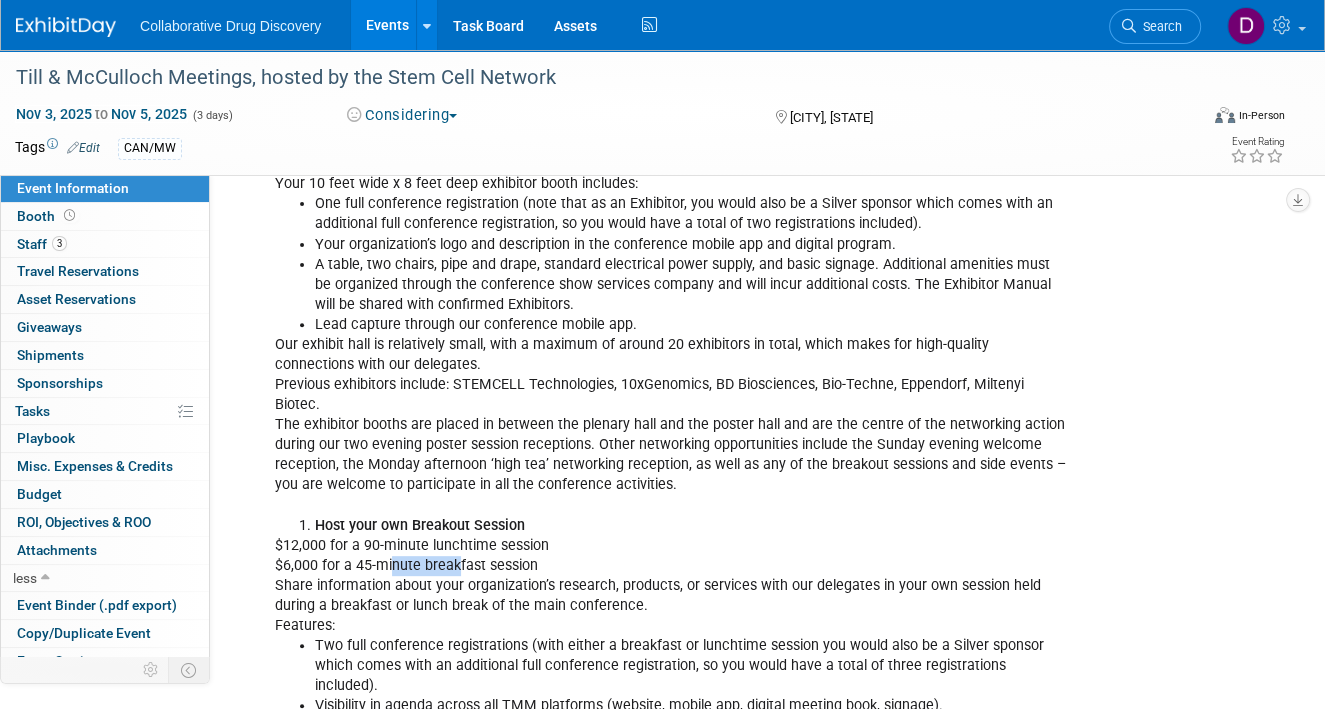 drag, startPoint x: 397, startPoint y: 547, endPoint x: 525, endPoint y: 586, distance: 133.80957 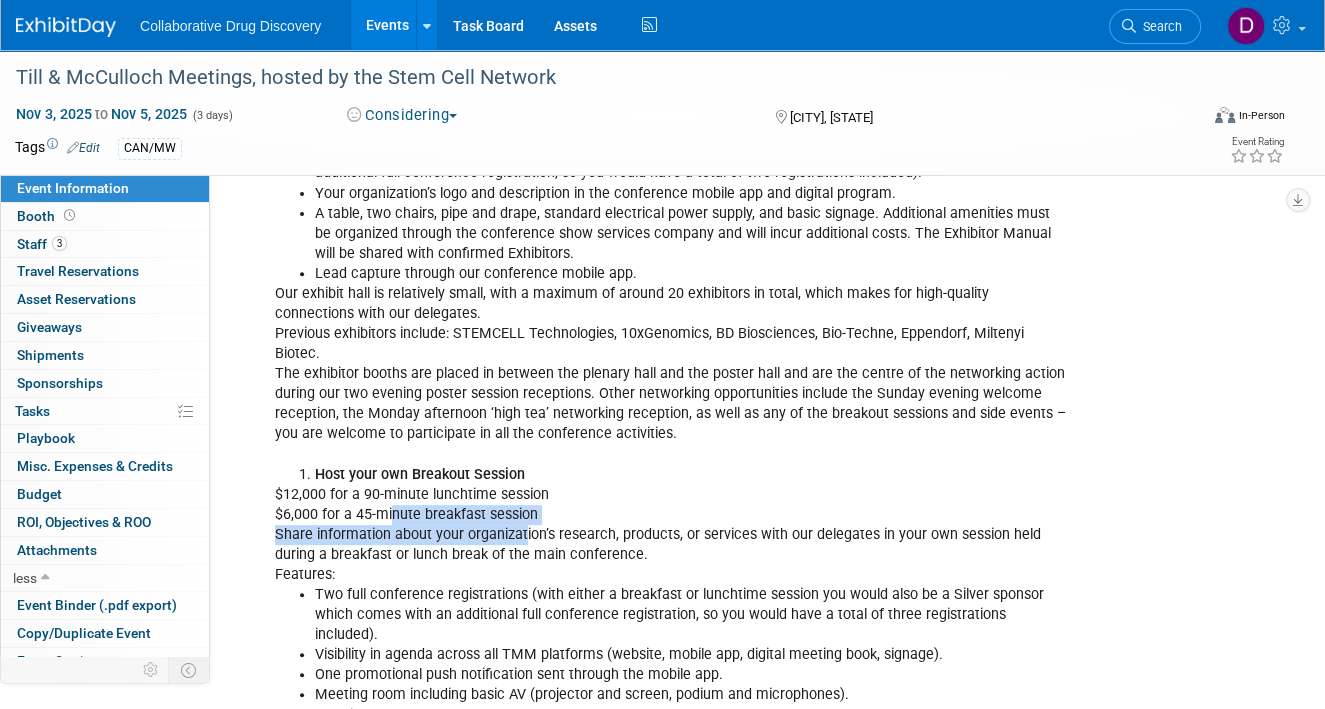 scroll, scrollTop: 818, scrollLeft: 0, axis: vertical 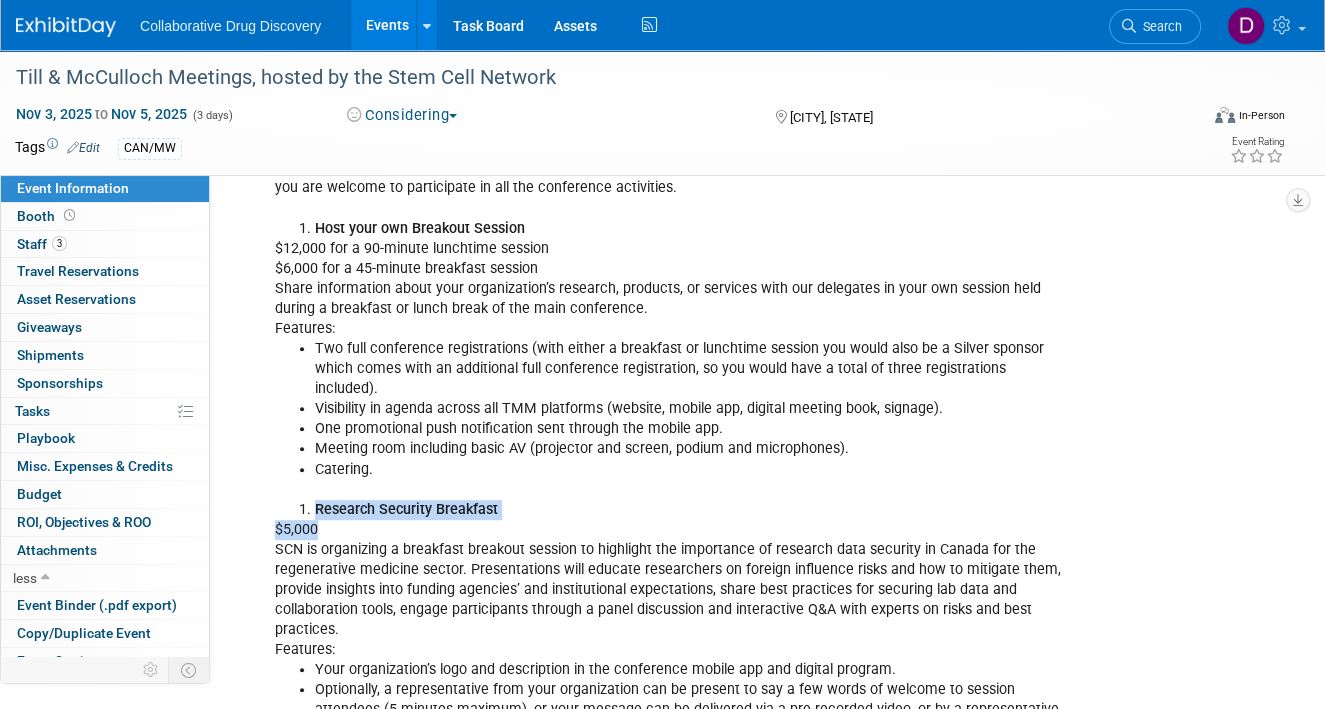 drag, startPoint x: 314, startPoint y: 469, endPoint x: 505, endPoint y: 494, distance: 192.62918 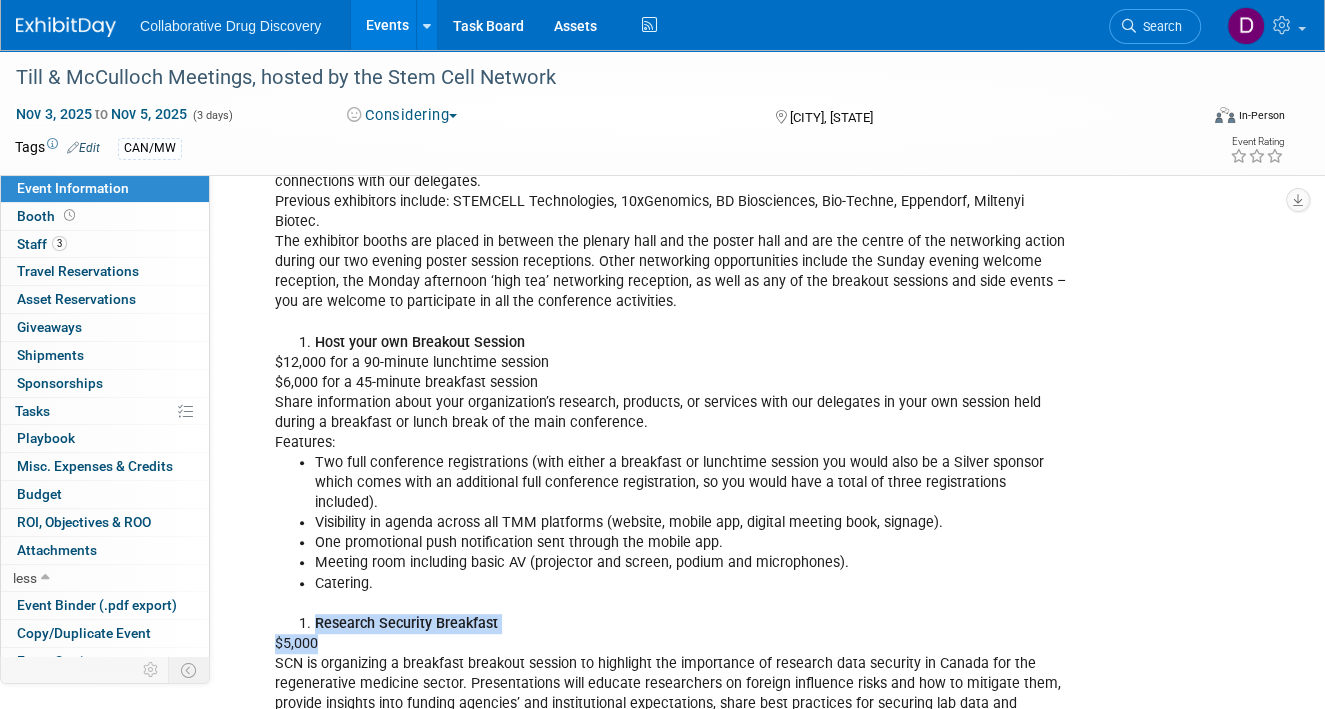scroll, scrollTop: 397, scrollLeft: 0, axis: vertical 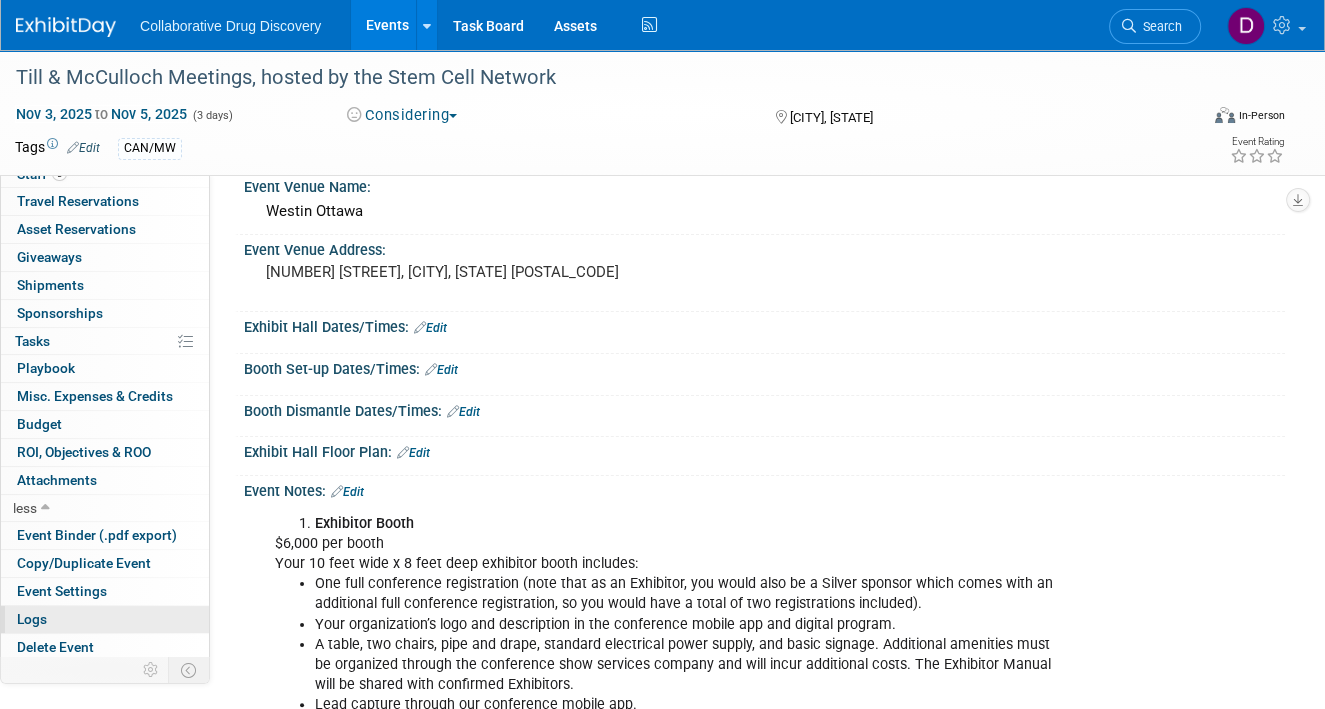 click on "Logs" at bounding box center [105, 619] 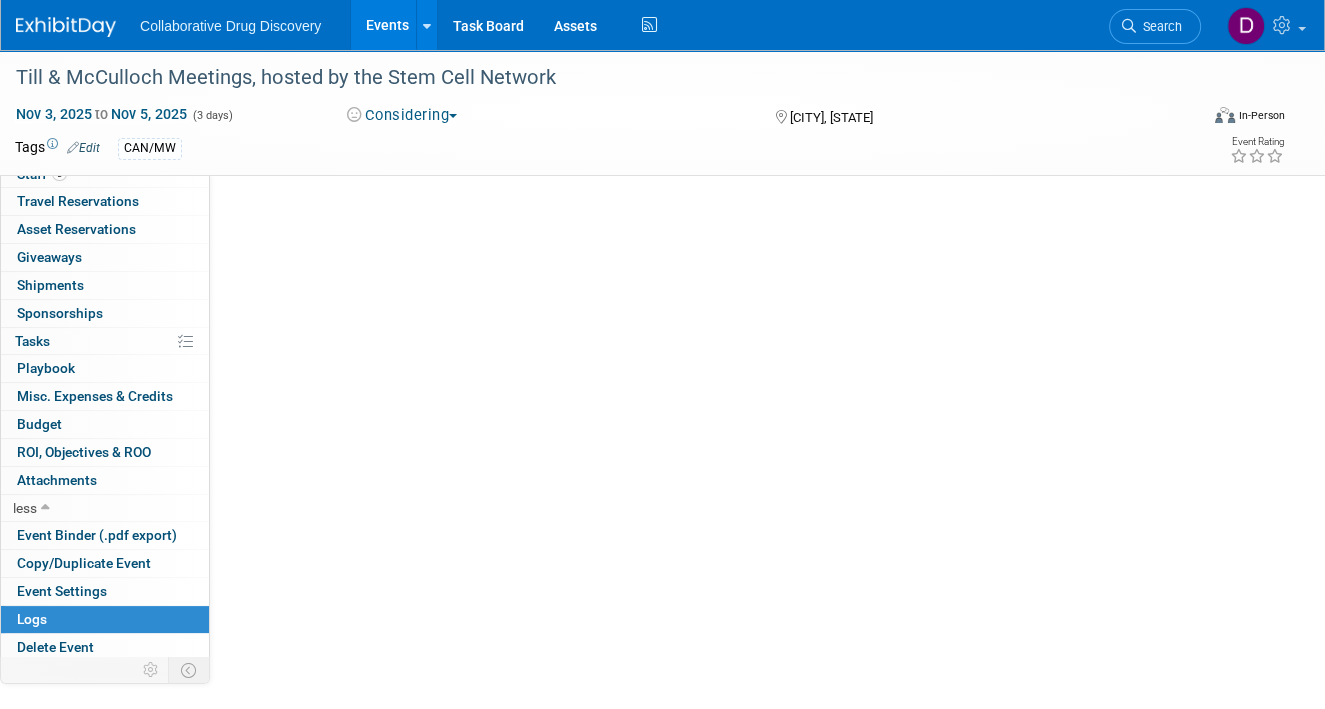scroll, scrollTop: 0, scrollLeft: 0, axis: both 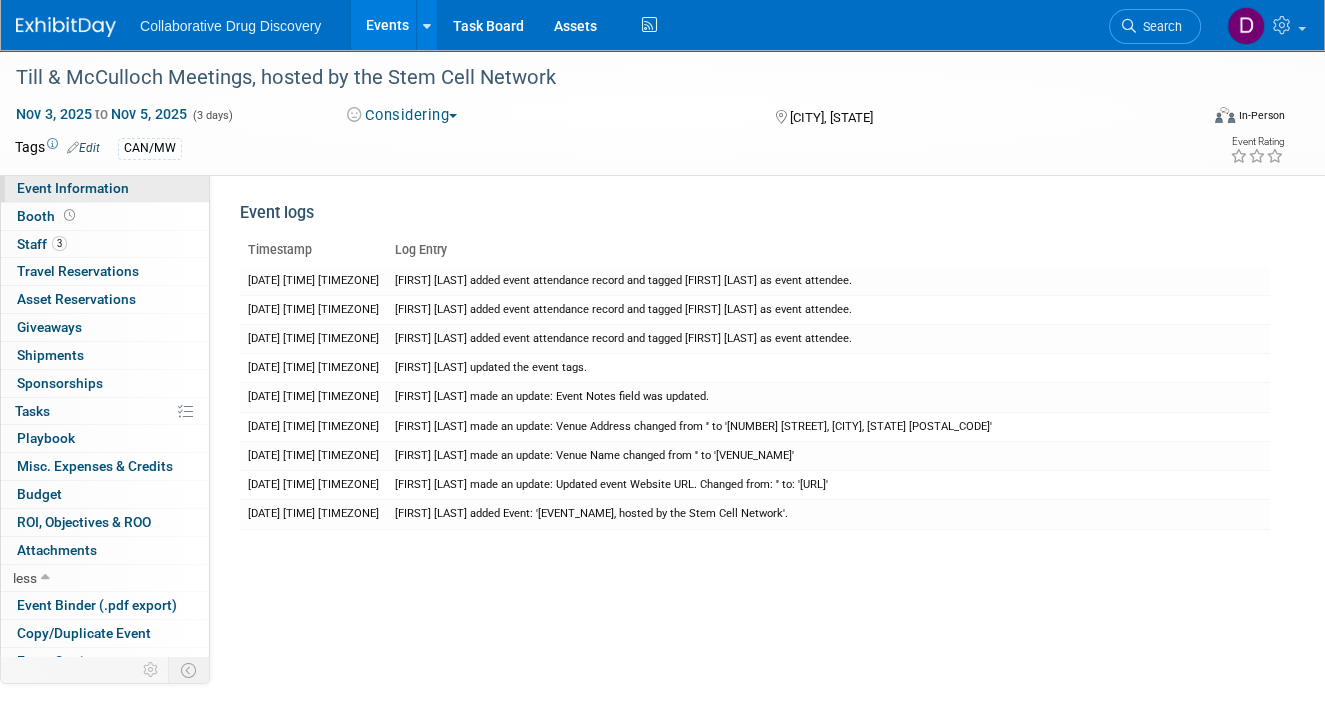 click on "Event Information" at bounding box center [73, 188] 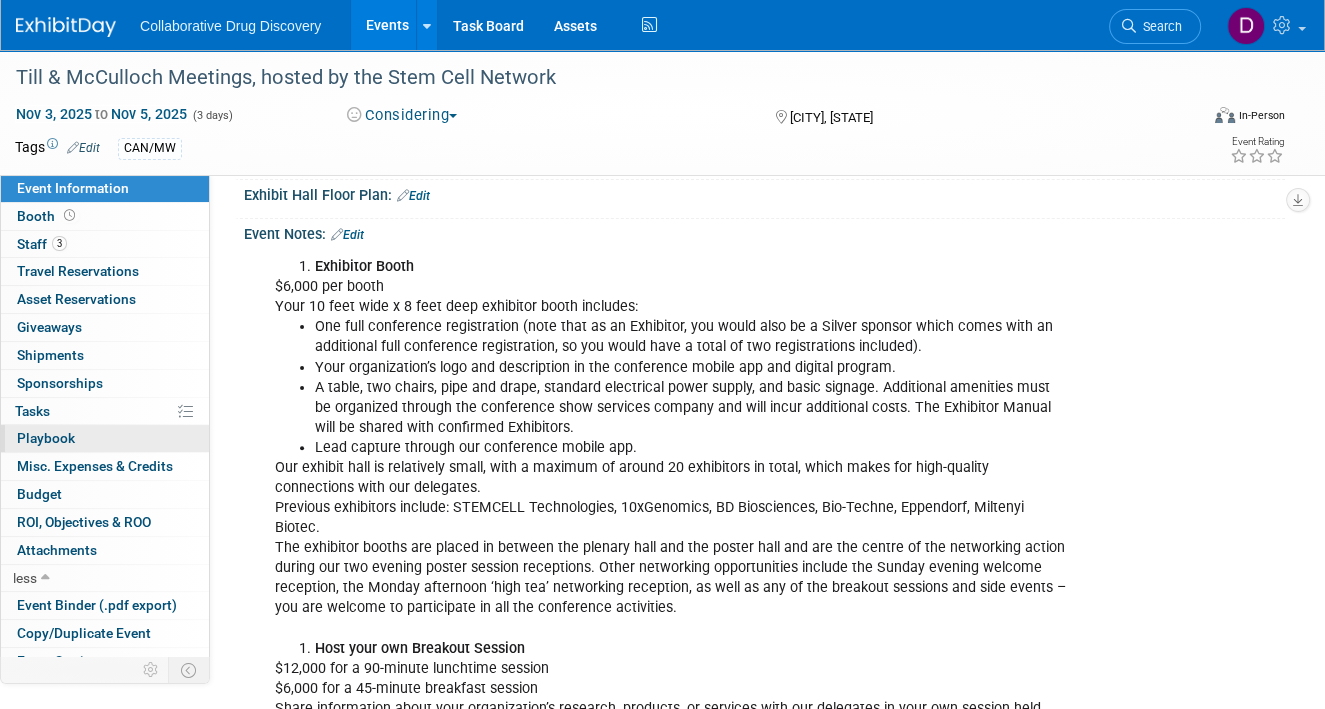 scroll, scrollTop: 0, scrollLeft: 0, axis: both 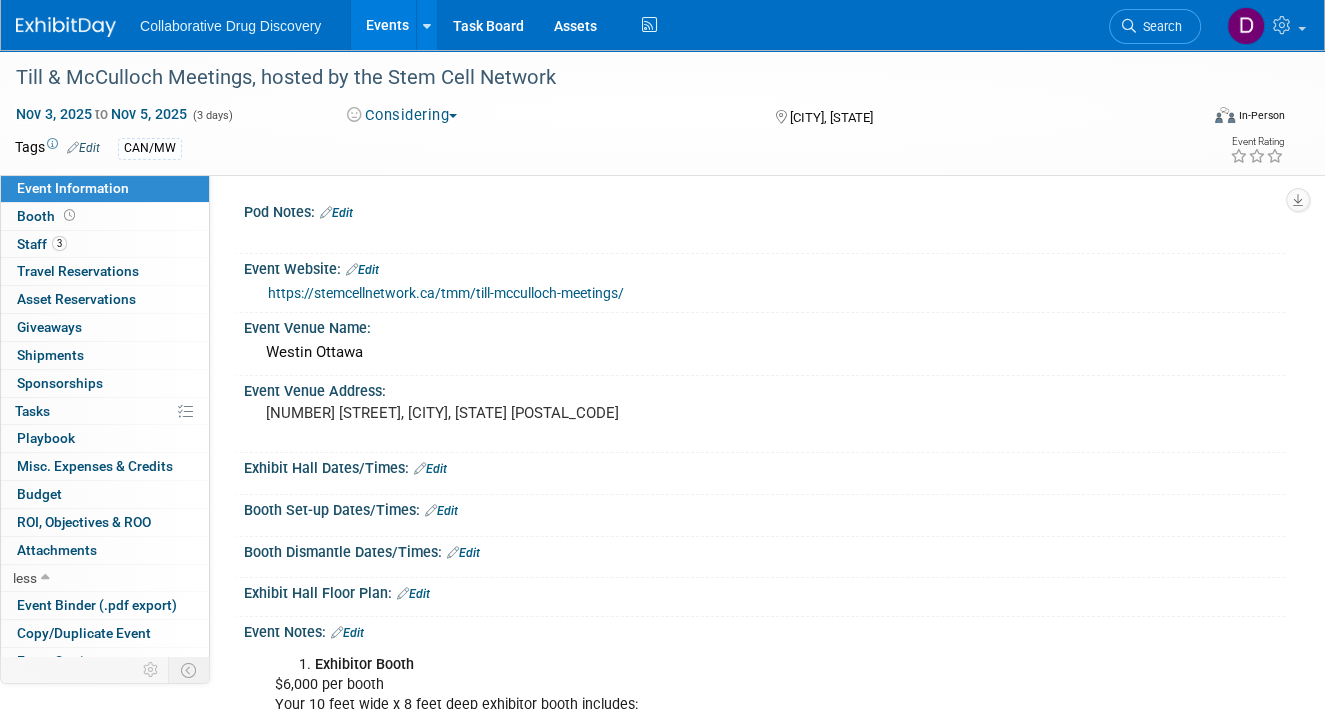 click on "https://stemcellnetwork.ca/tmm/till-mcculloch-meetings/" at bounding box center (446, 293) 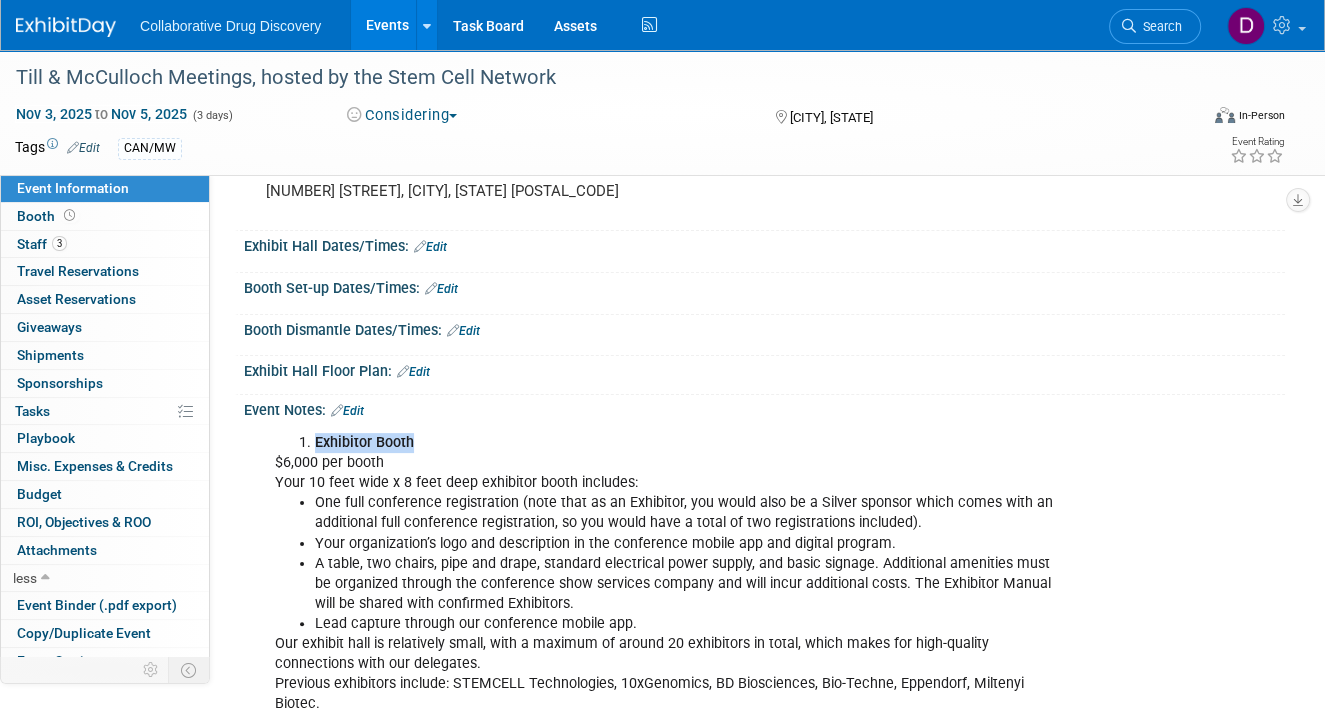 drag, startPoint x: 314, startPoint y: 442, endPoint x: 481, endPoint y: 449, distance: 167.14664 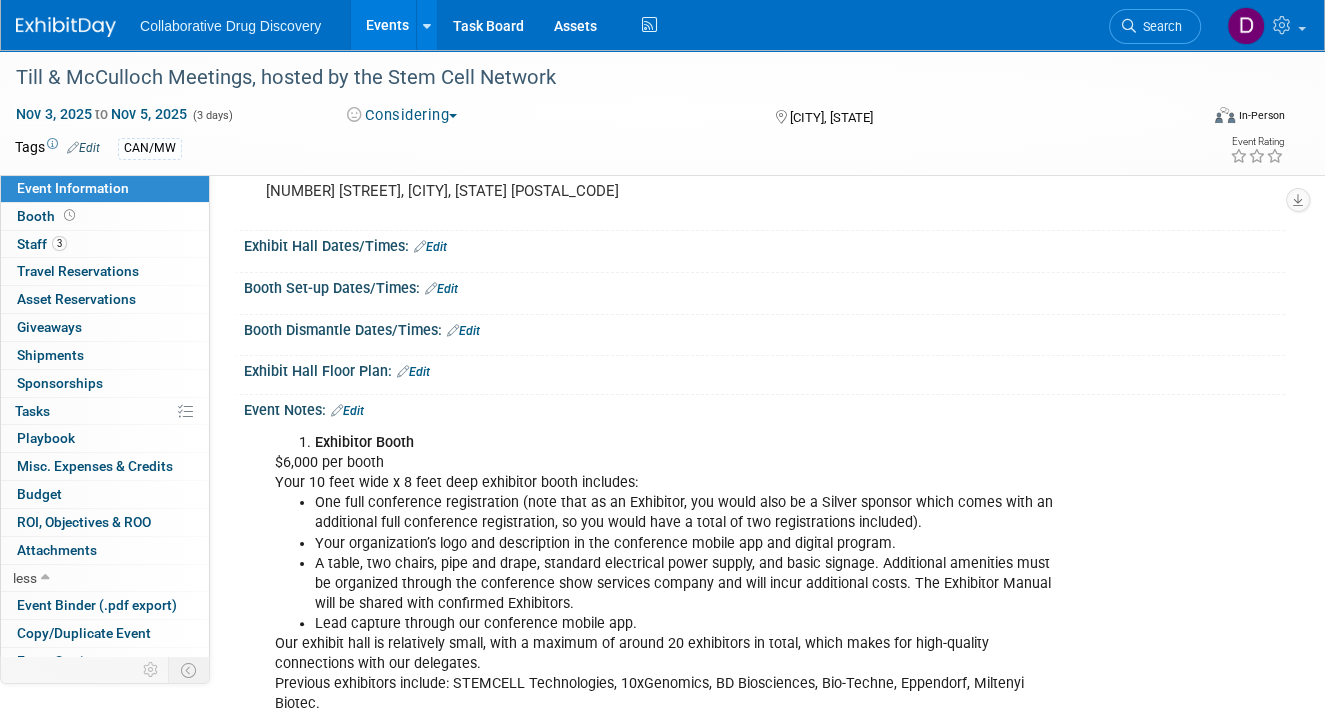 drag, startPoint x: 409, startPoint y: 465, endPoint x: 357, endPoint y: 460, distance: 52.23983 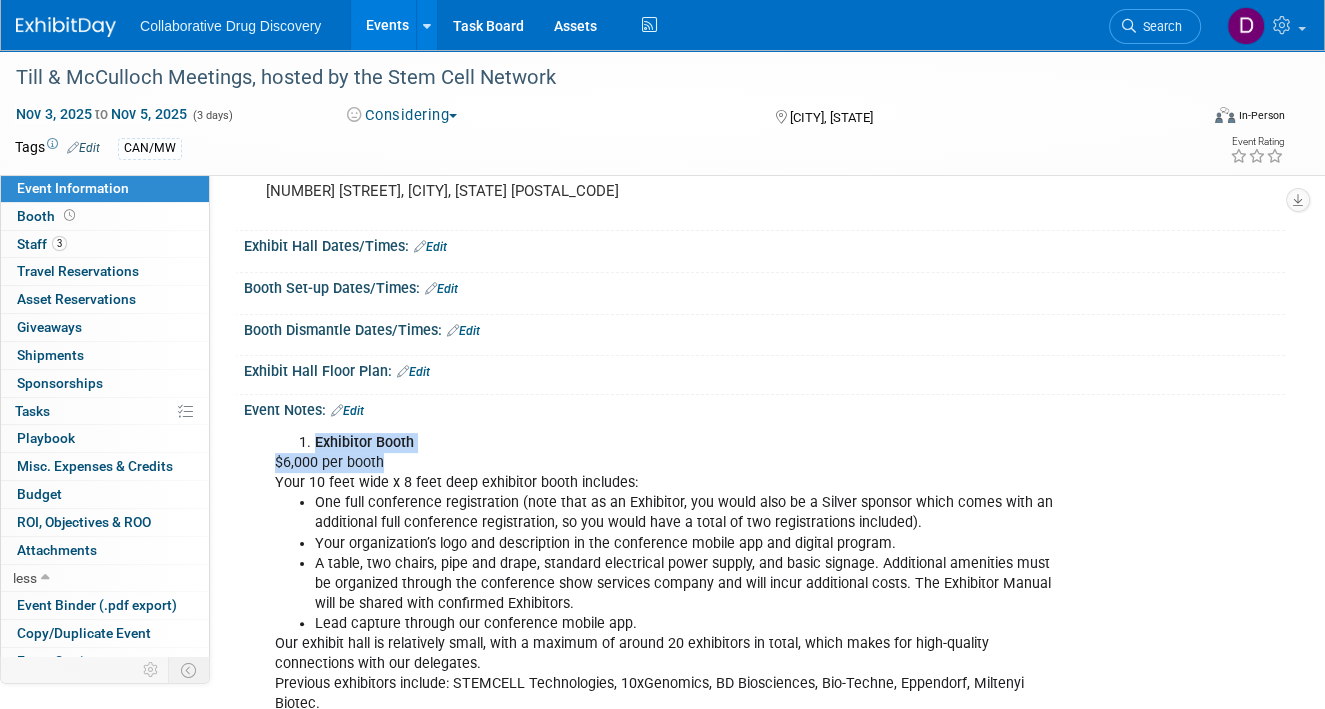 drag, startPoint x: 357, startPoint y: 460, endPoint x: 289, endPoint y: 437, distance: 71.7844 